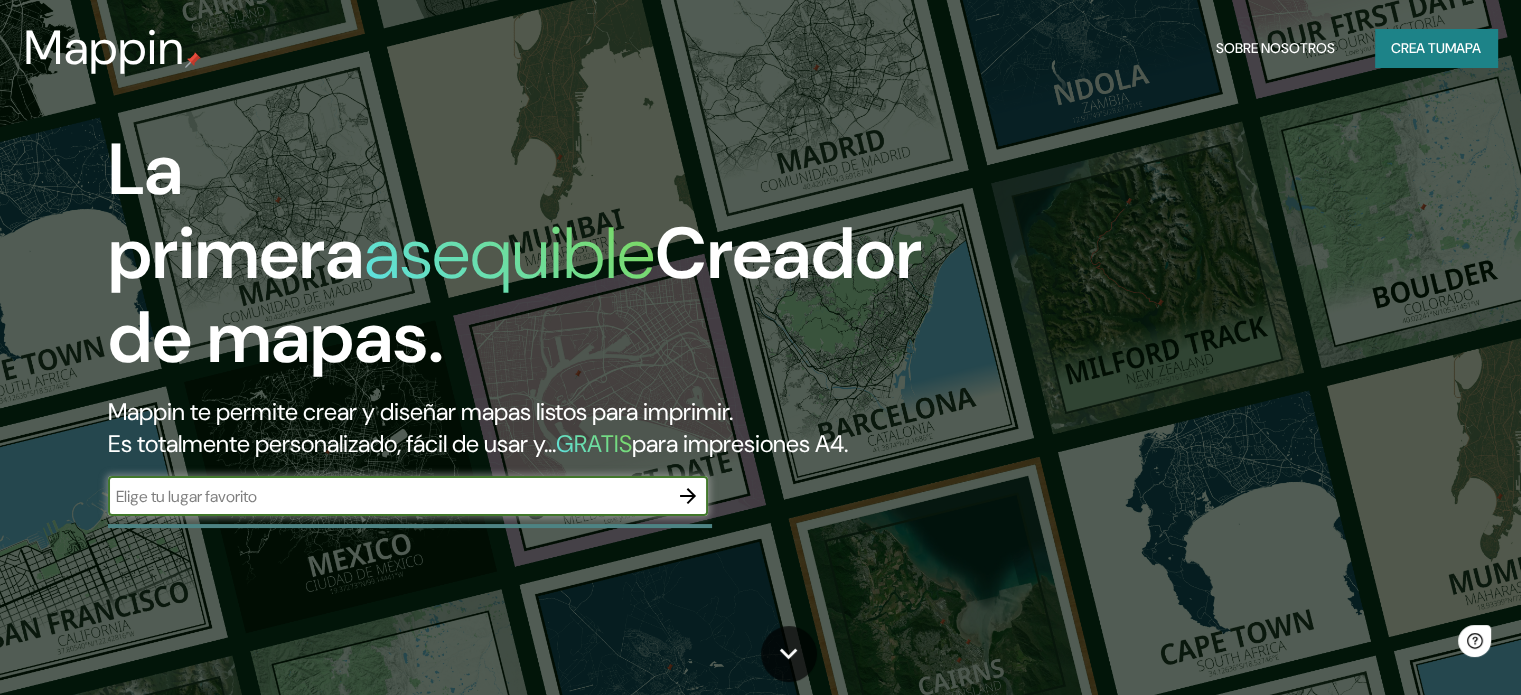 scroll, scrollTop: 0, scrollLeft: 0, axis: both 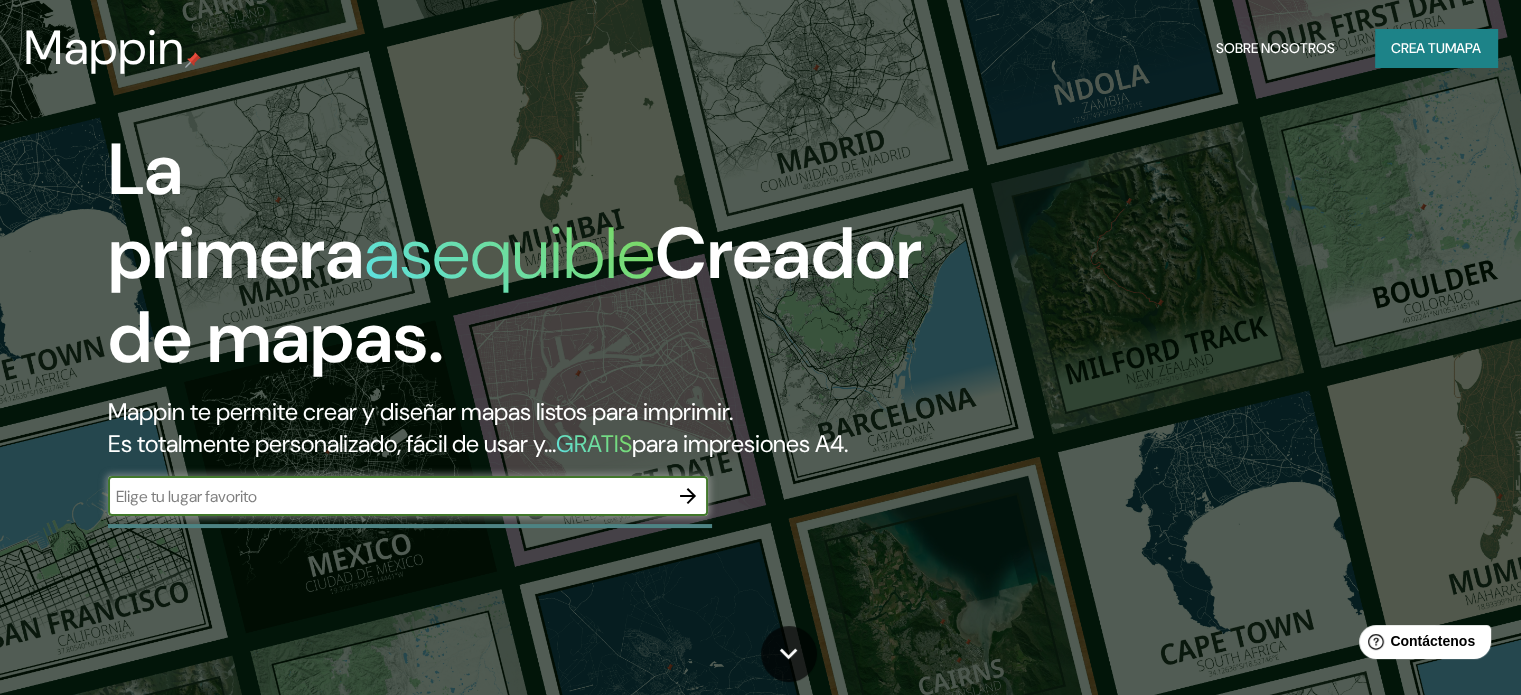click on "[TEXT]" at bounding box center [515, 262] 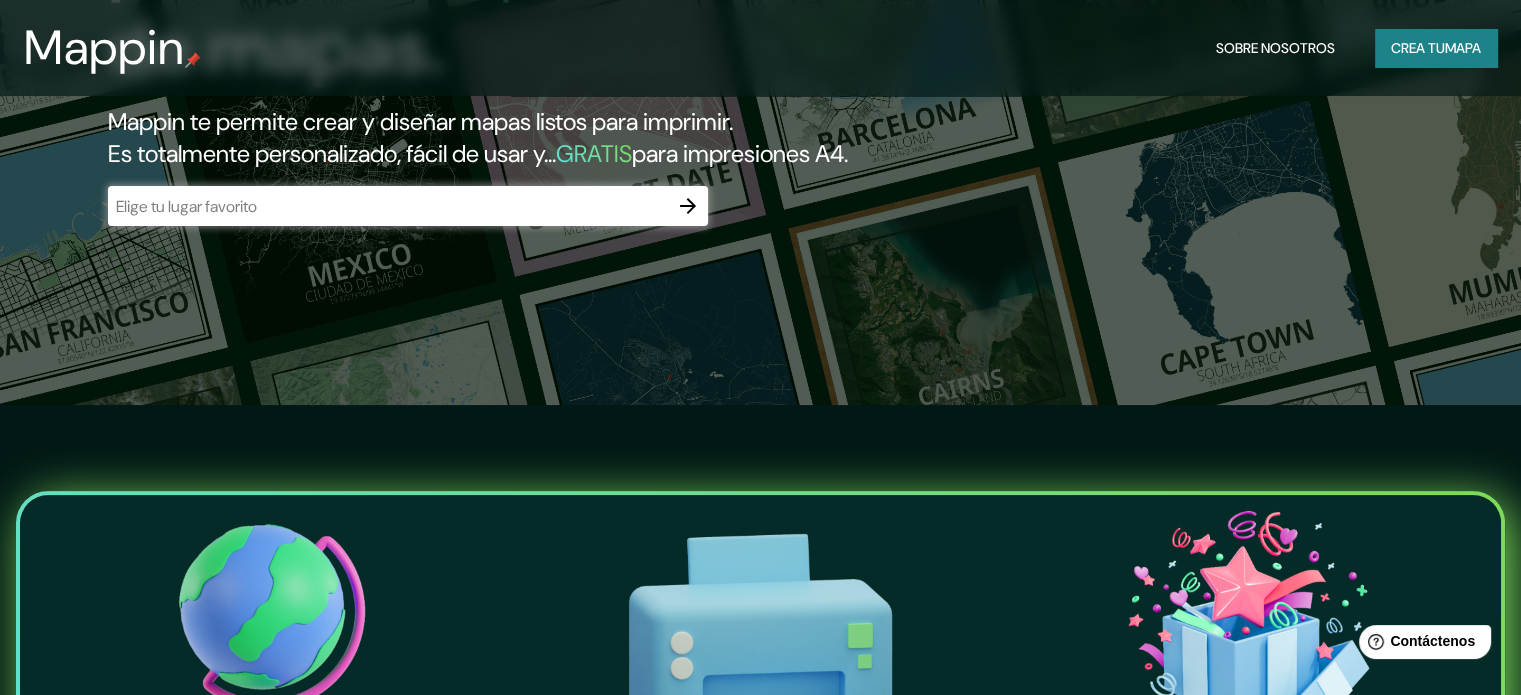 scroll, scrollTop: 300, scrollLeft: 0, axis: vertical 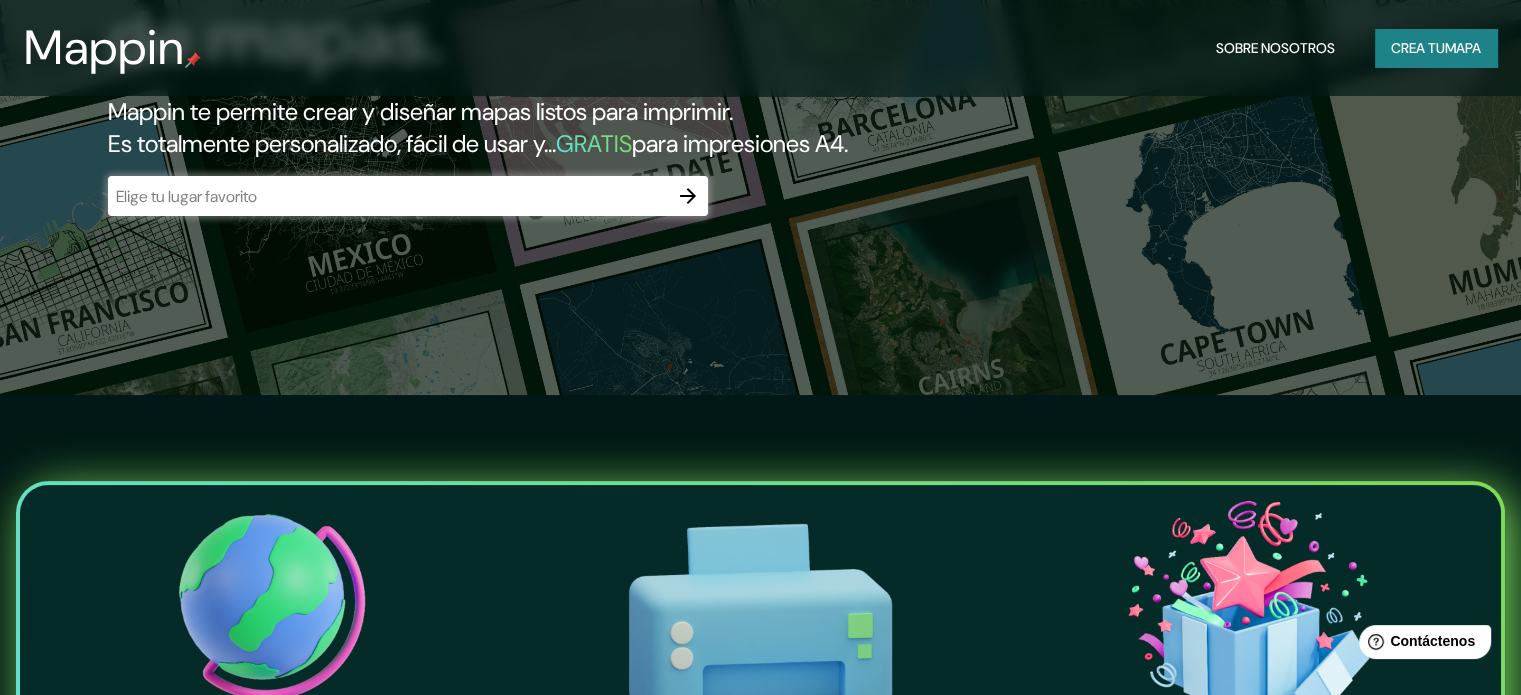 click at bounding box center [388, 196] 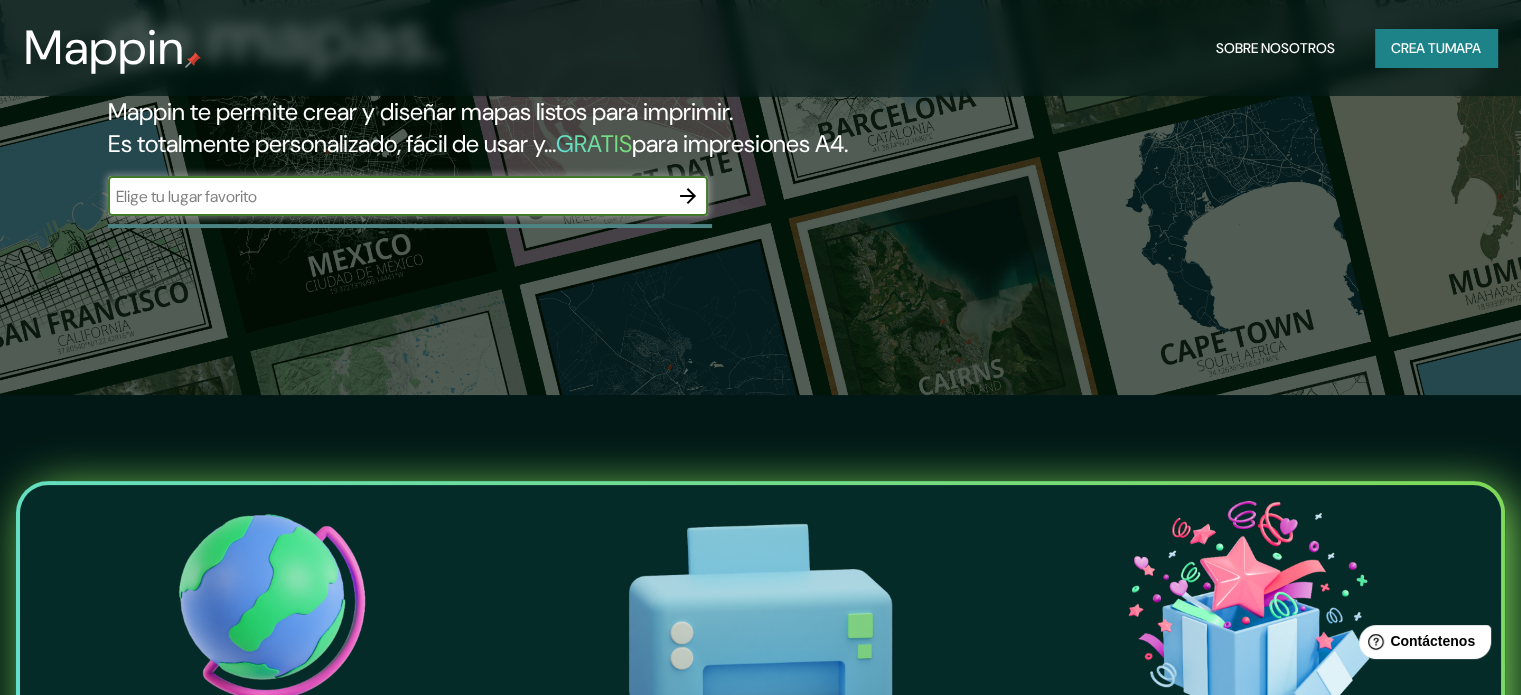 drag, startPoint x: 473, startPoint y: 235, endPoint x: 336, endPoint y: 219, distance: 137.93114 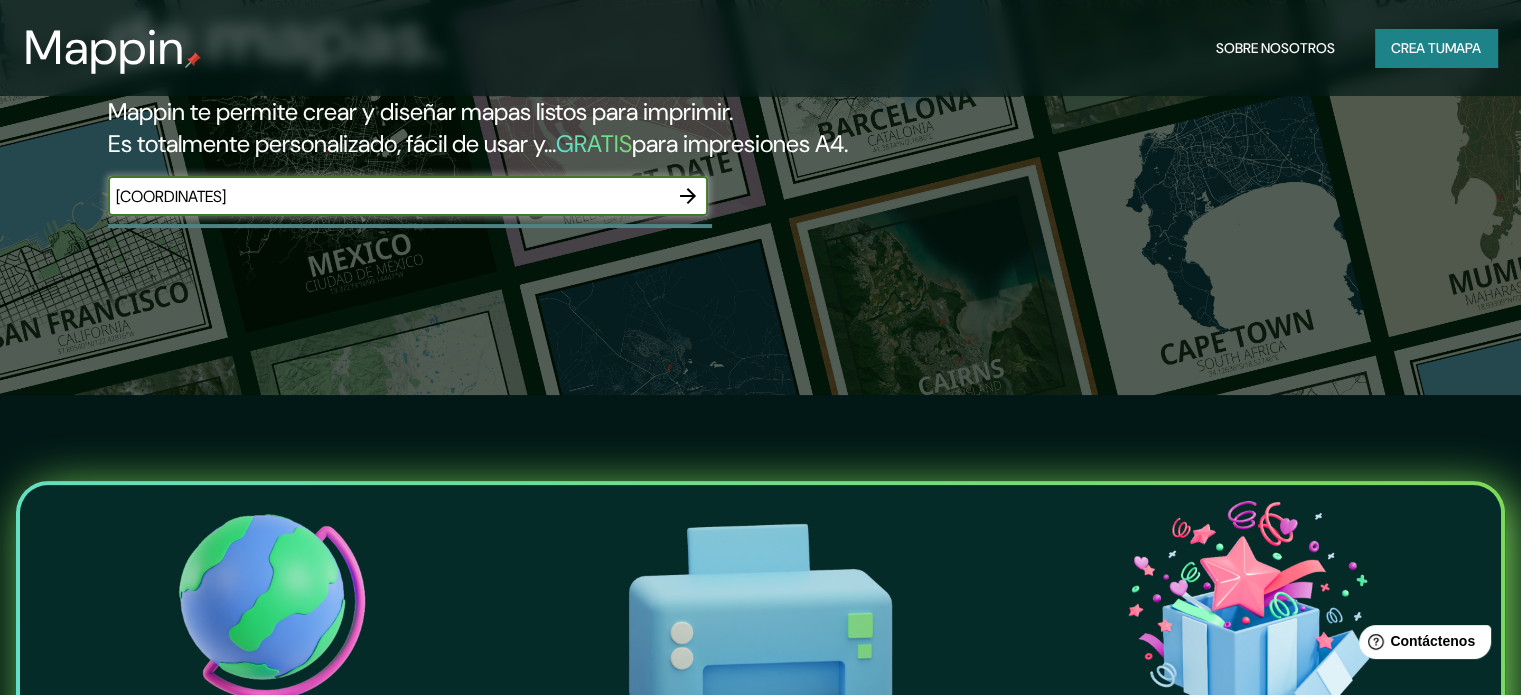 type on "[COORDINATES]" 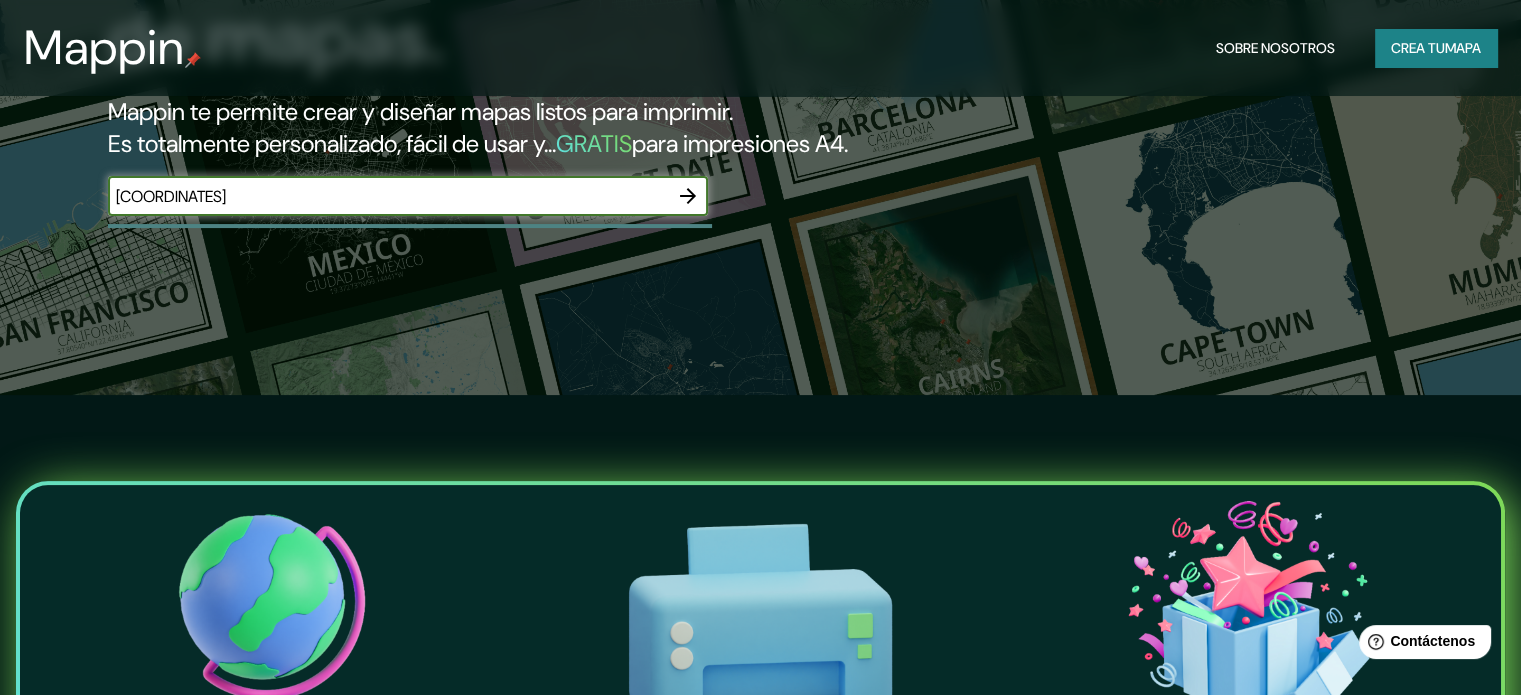 click at bounding box center [688, 196] 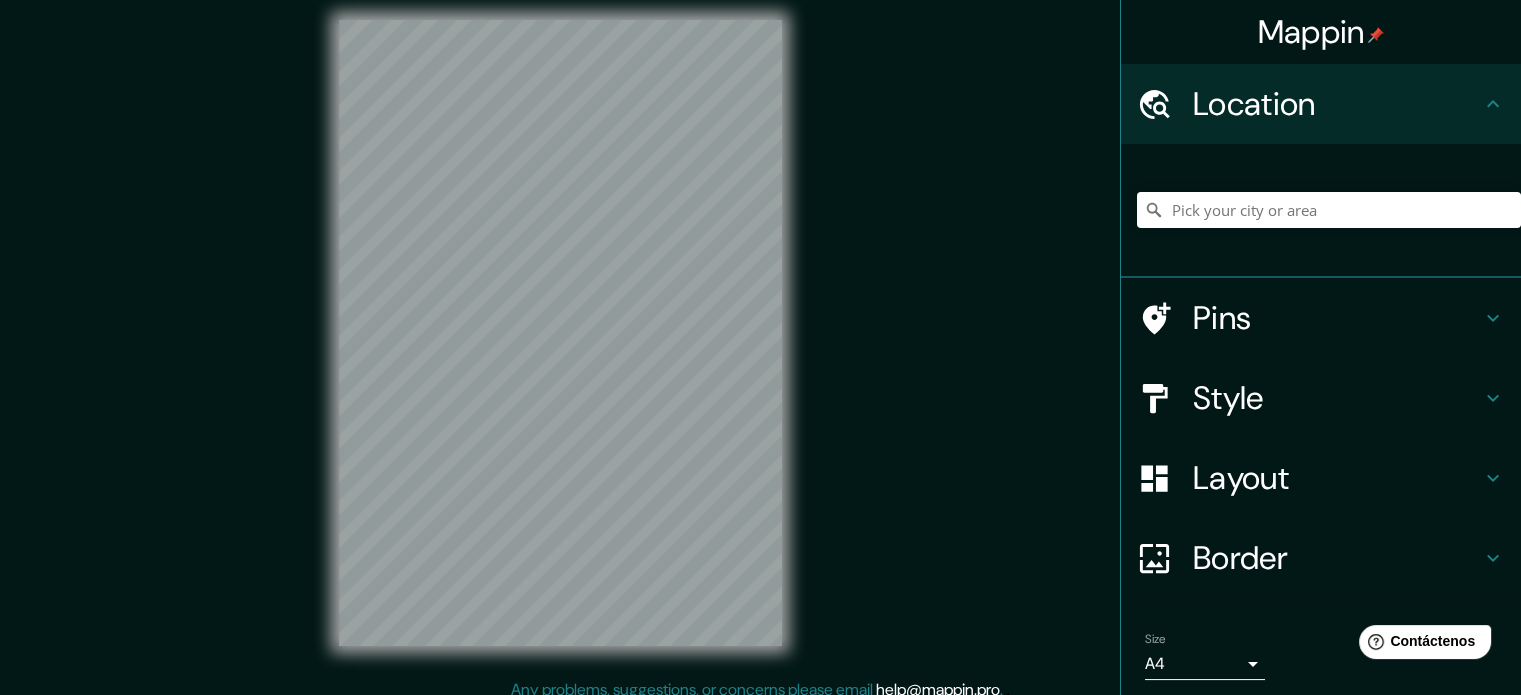 scroll, scrollTop: 0, scrollLeft: 0, axis: both 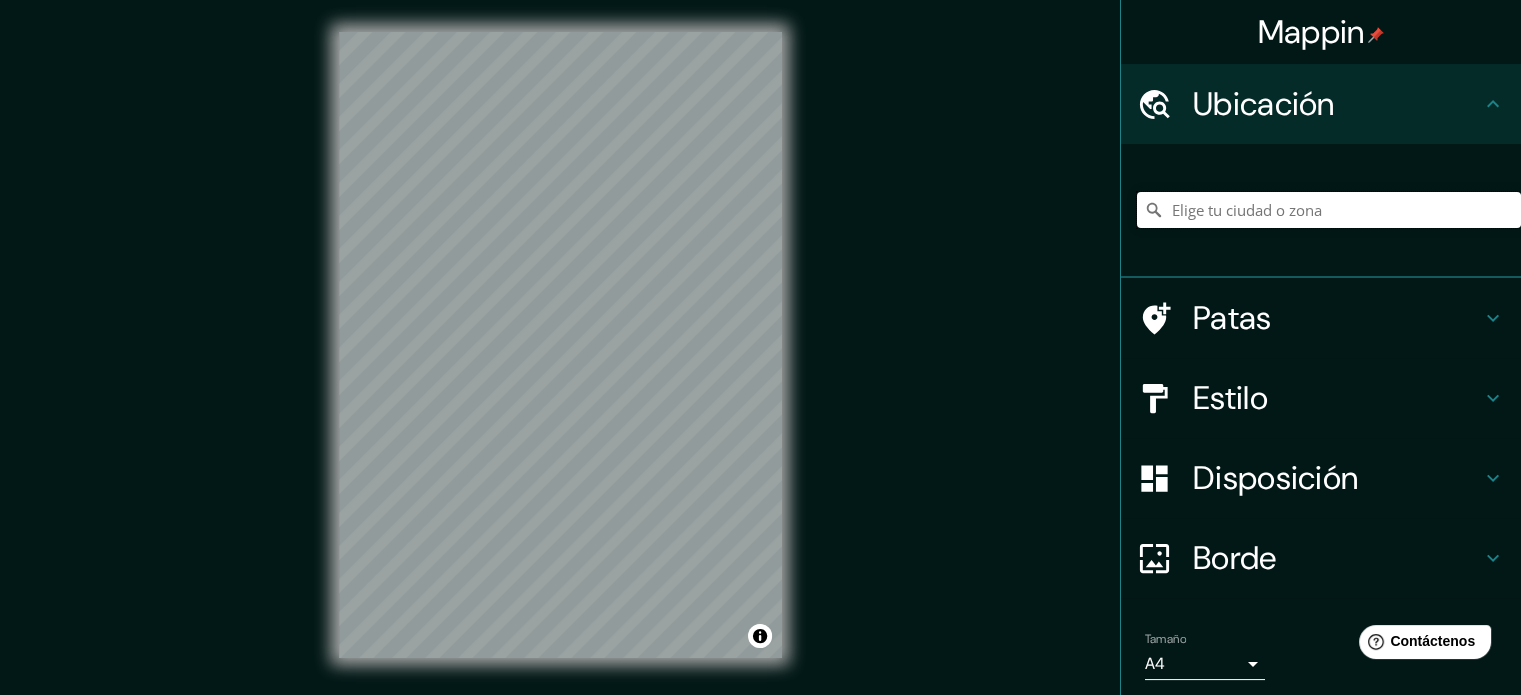 paste on "[COORDINATES]" 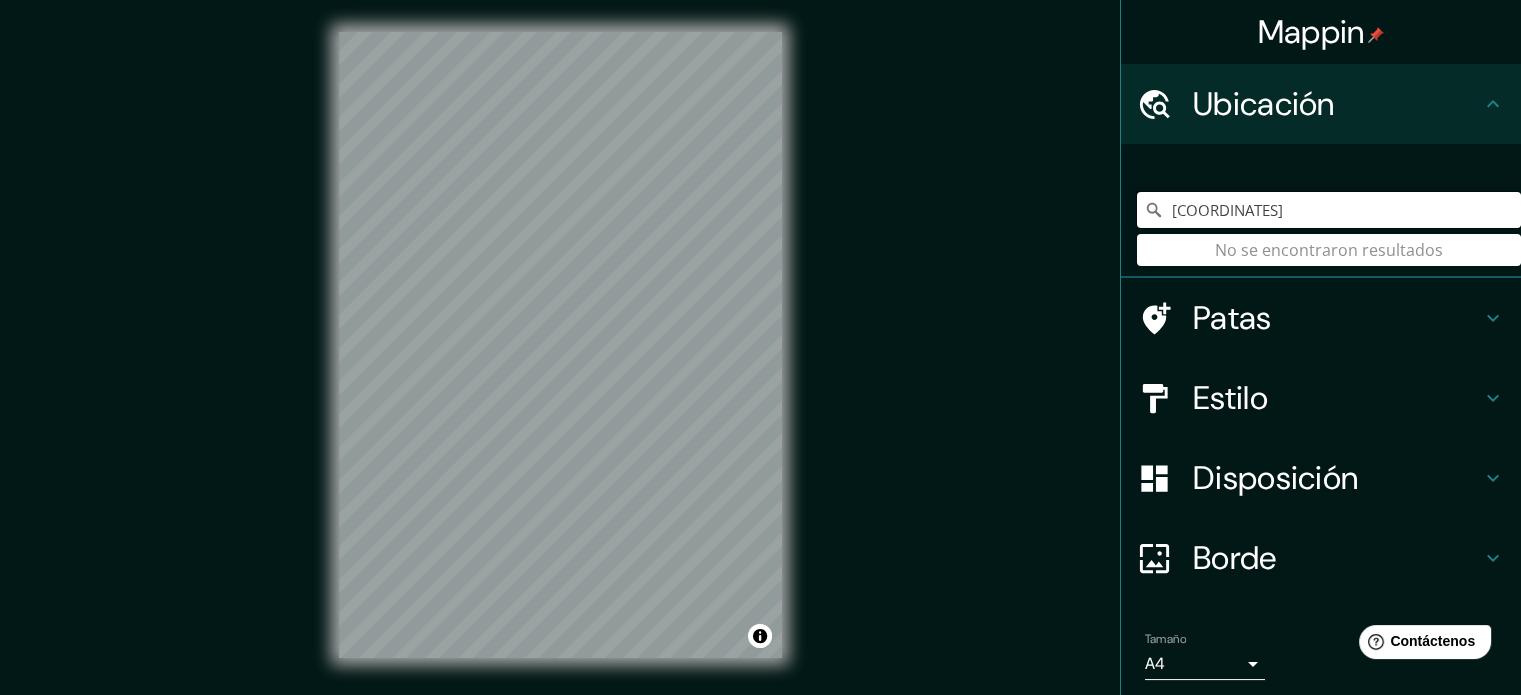 type on "[COORDINATES]" 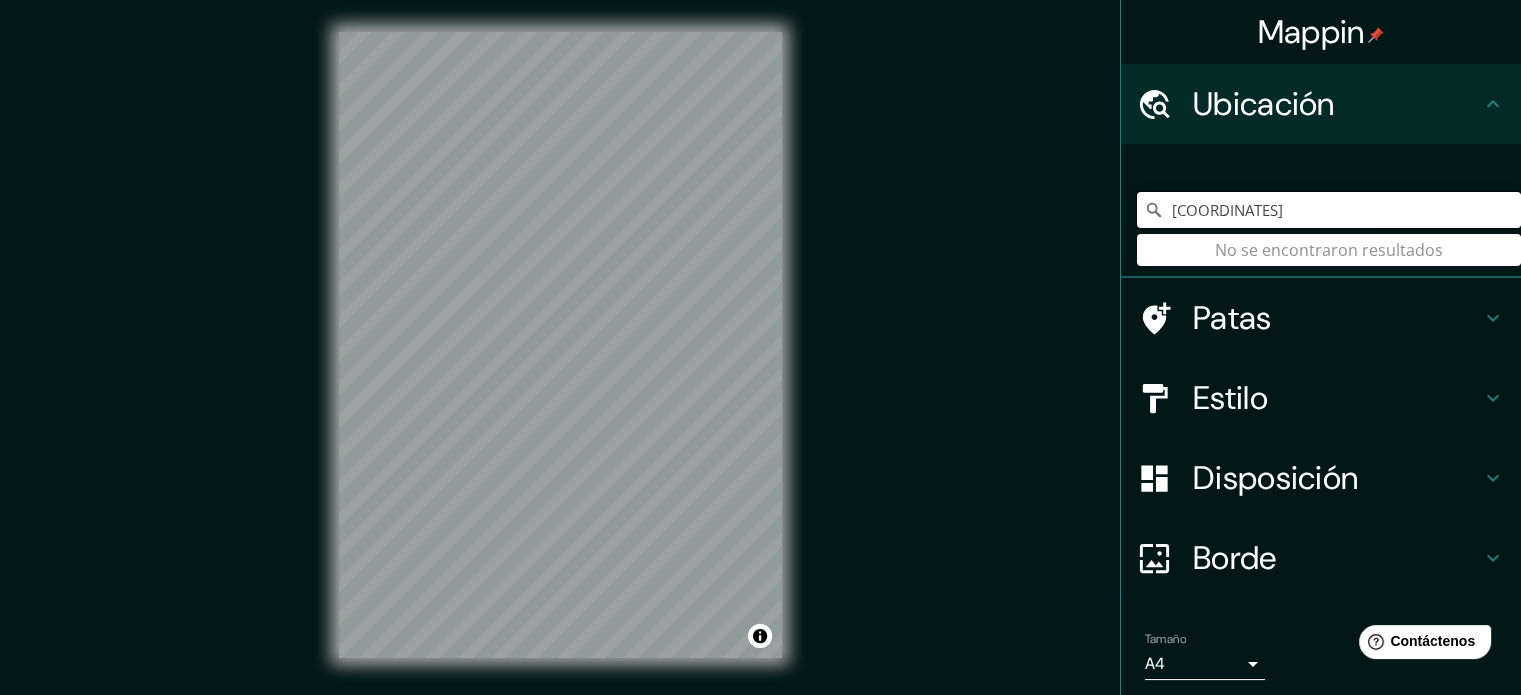 drag, startPoint x: 1336, startPoint y: 215, endPoint x: 1128, endPoint y: 217, distance: 208.00961 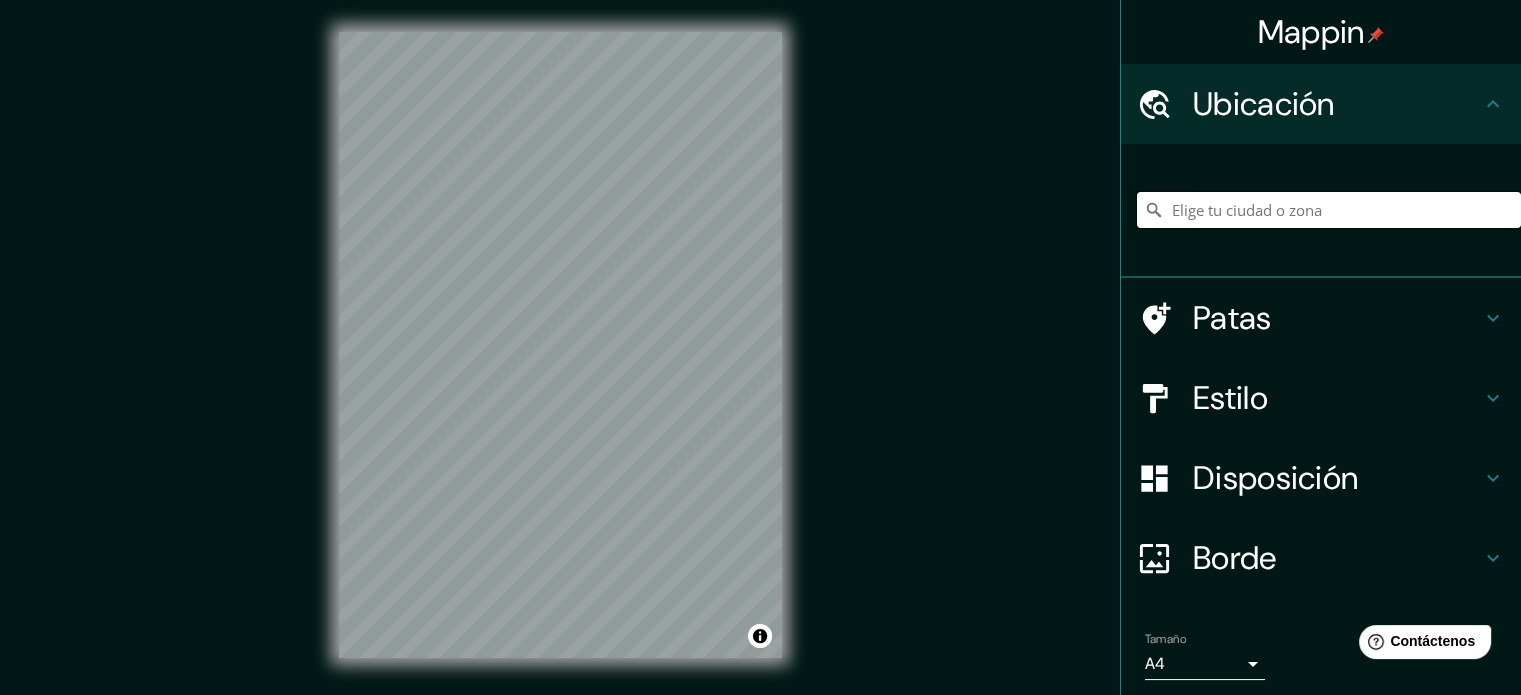 click at bounding box center [1329, 210] 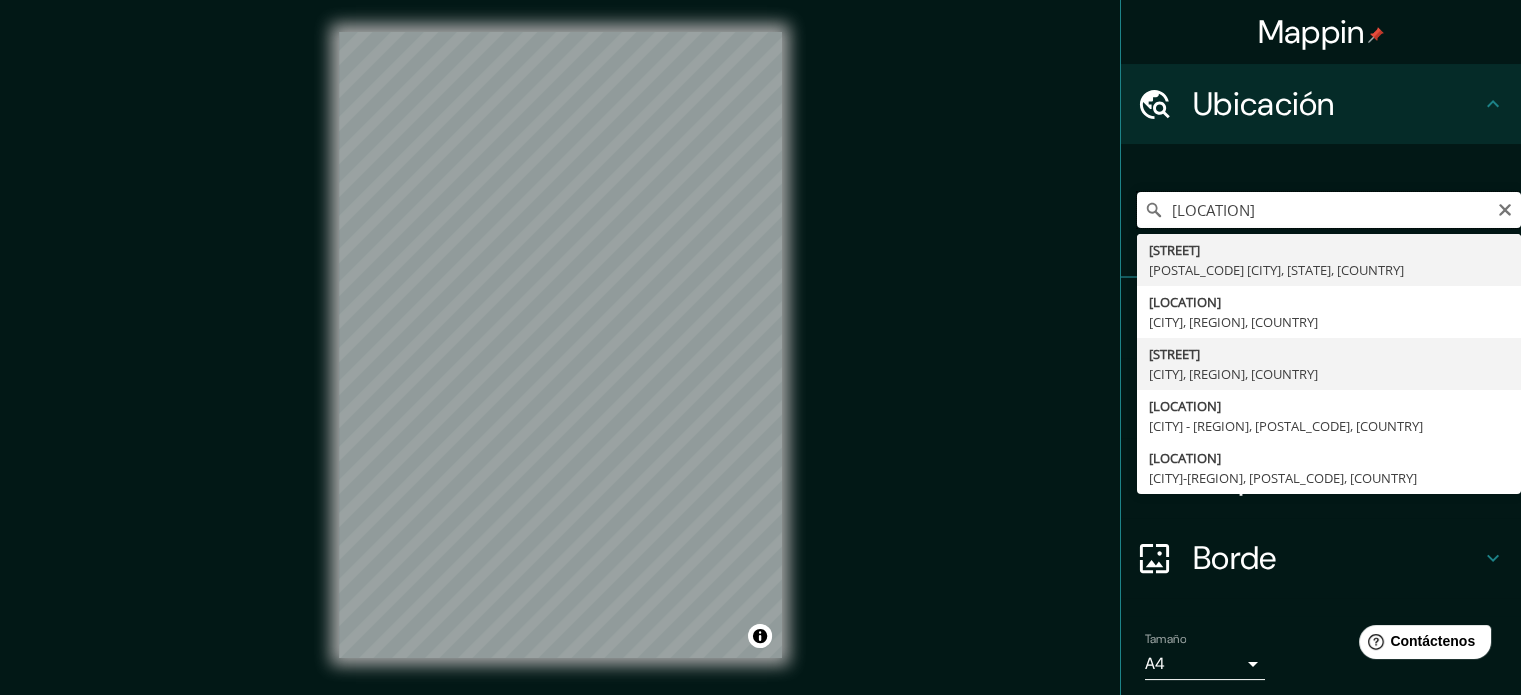 type on "[LOCATION]" 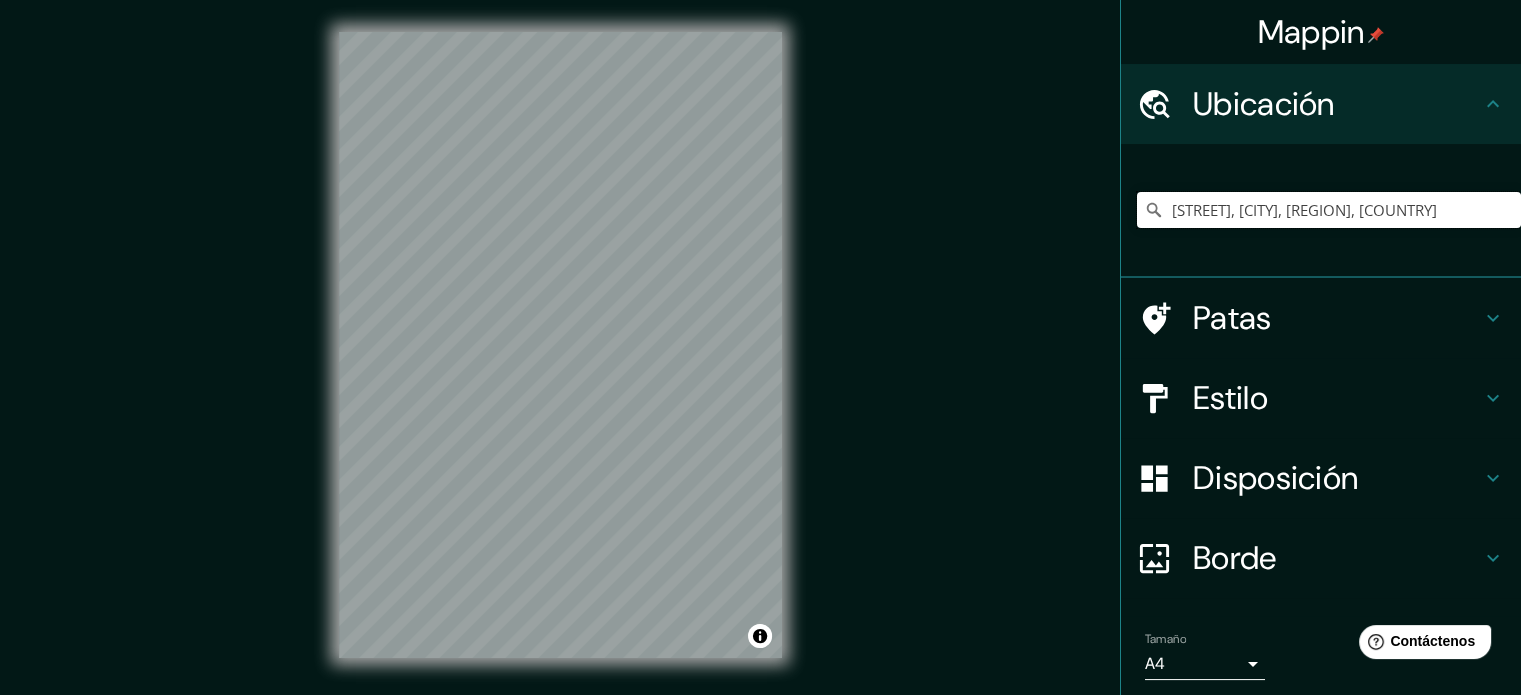 scroll, scrollTop: 0, scrollLeft: 0, axis: both 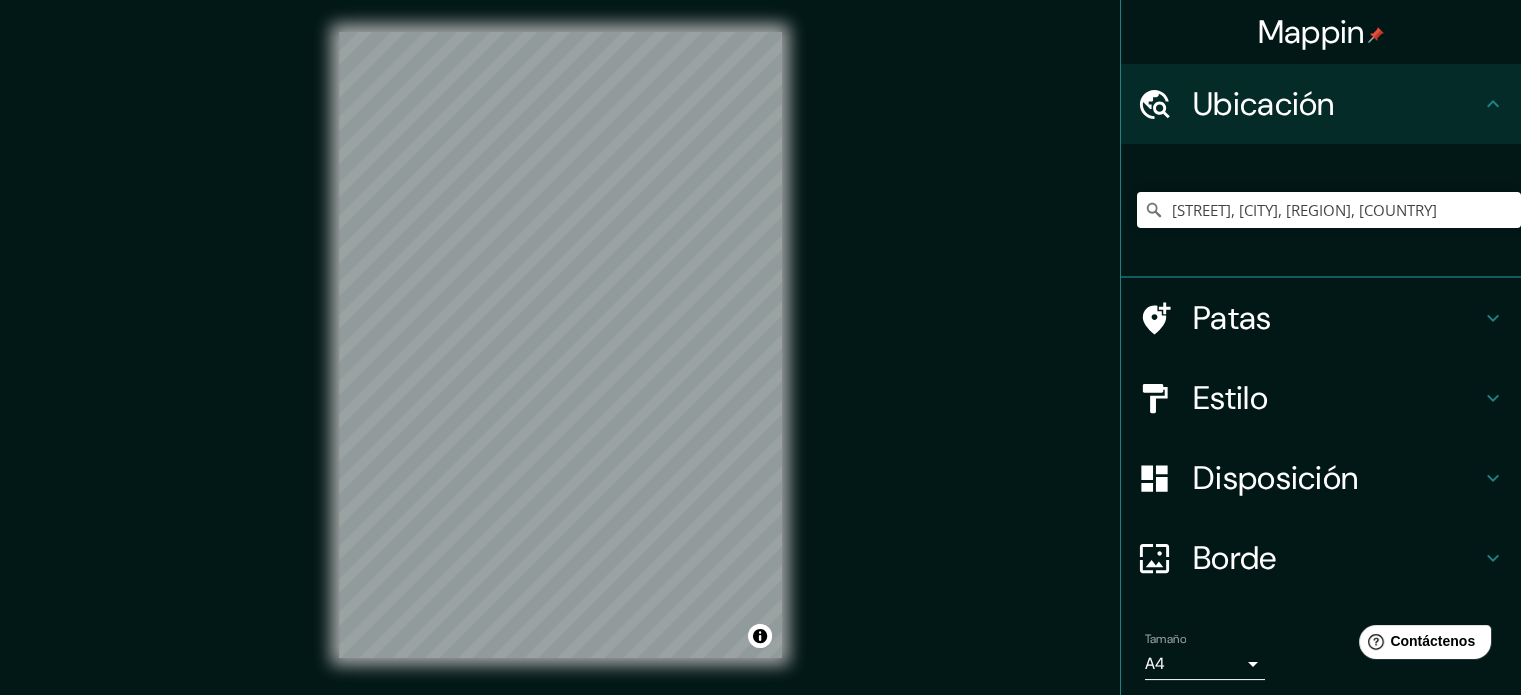 click at bounding box center (1493, 318) 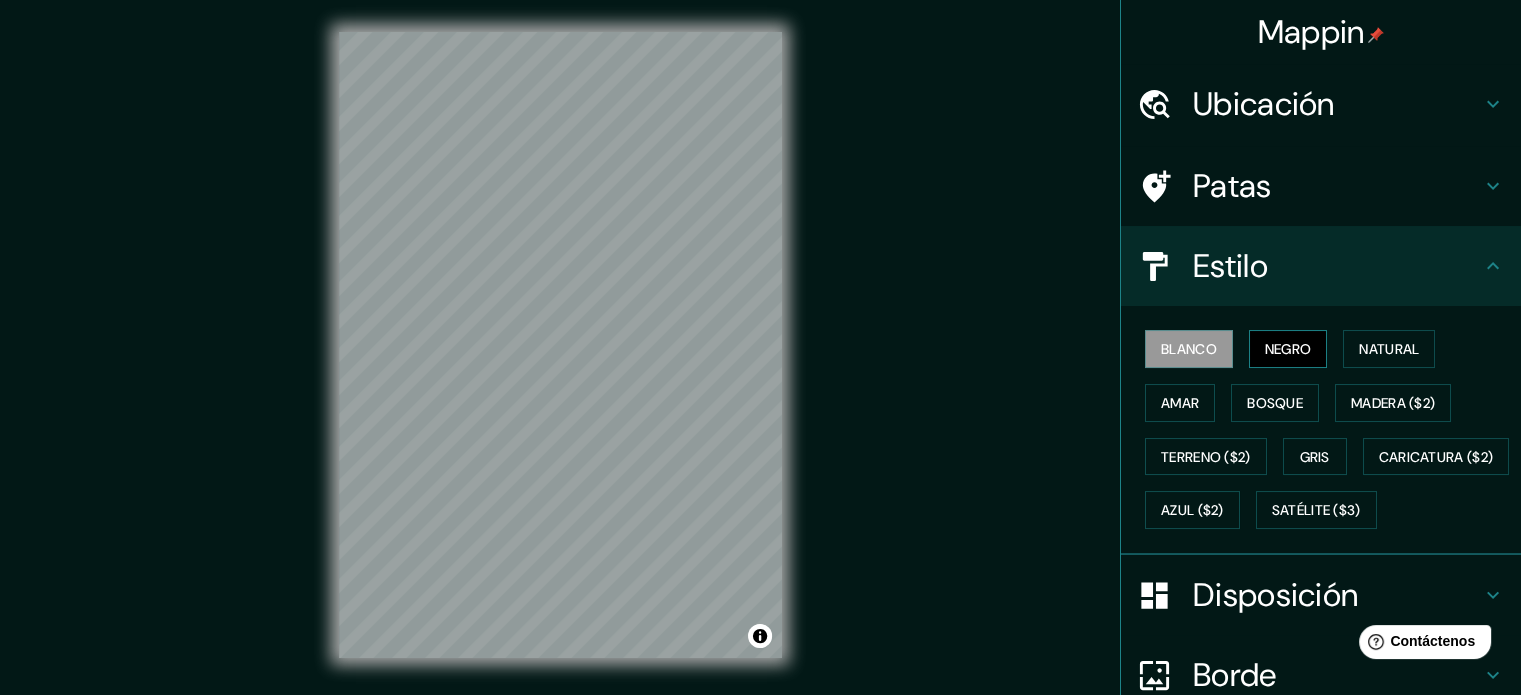 click on "Negro" at bounding box center (1288, 349) 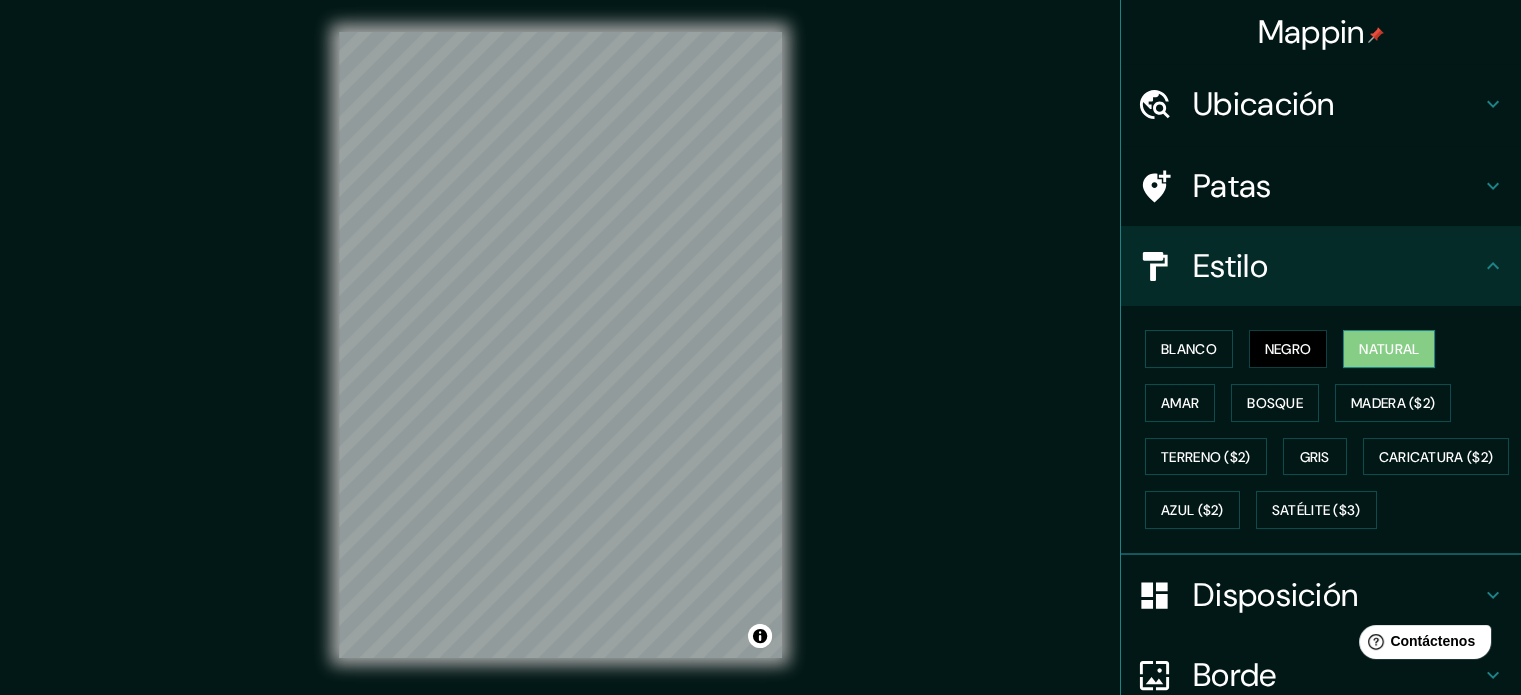 click on "Natural" at bounding box center (1389, 349) 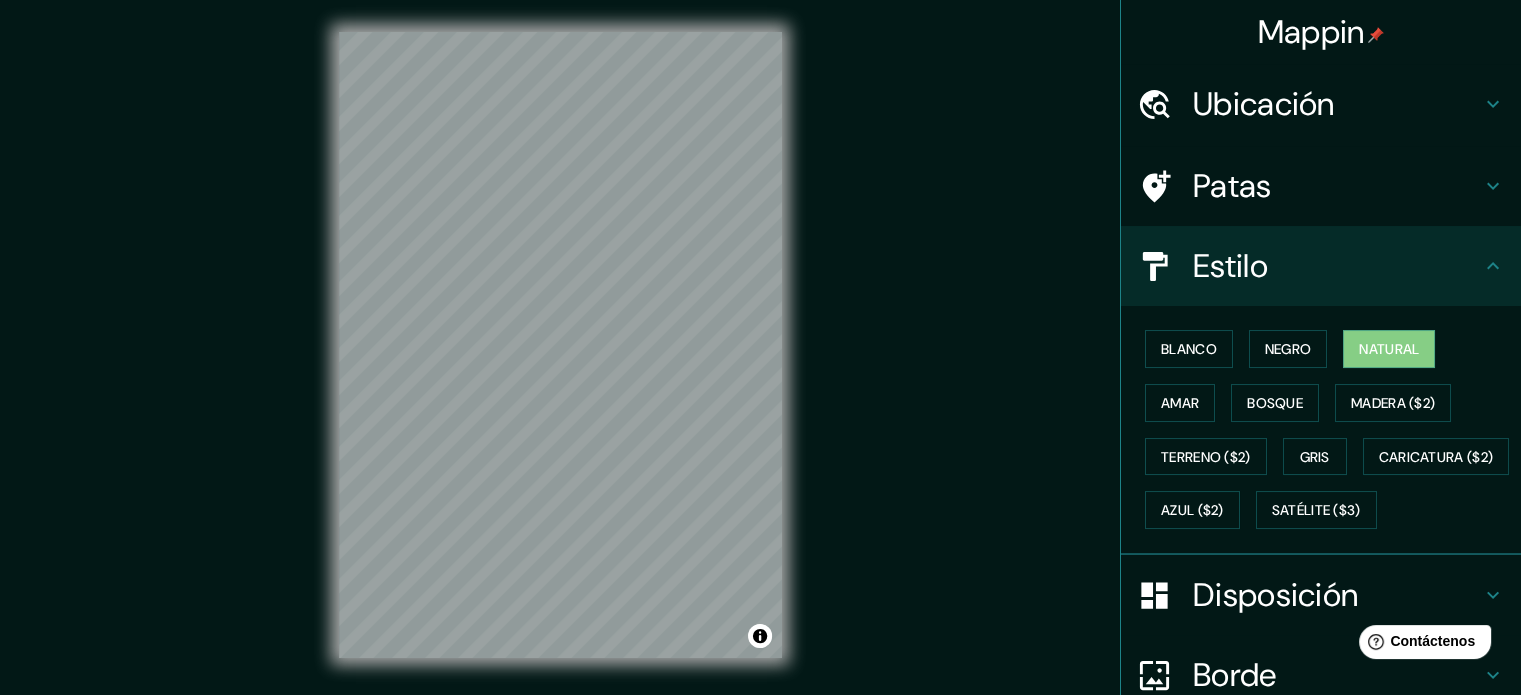 click at bounding box center (1493, 265) 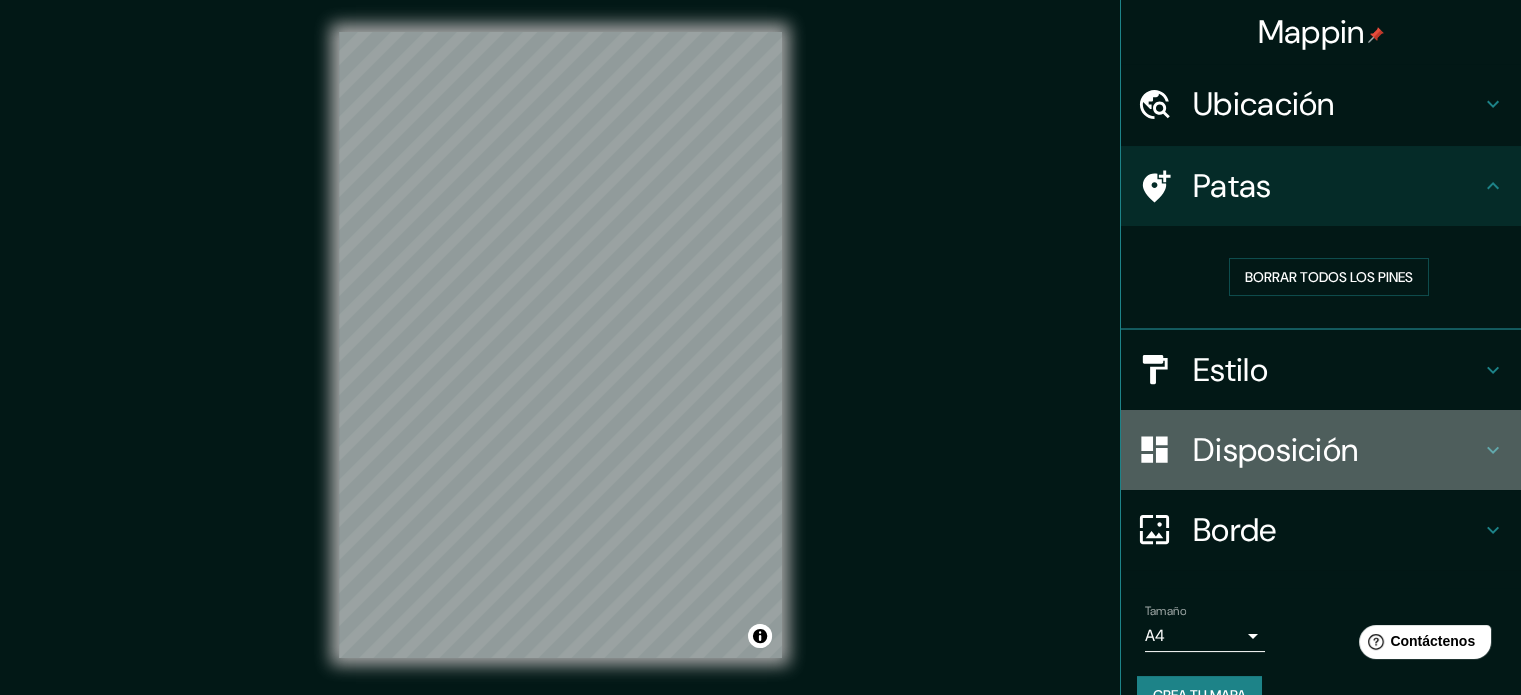 click at bounding box center [1493, 104] 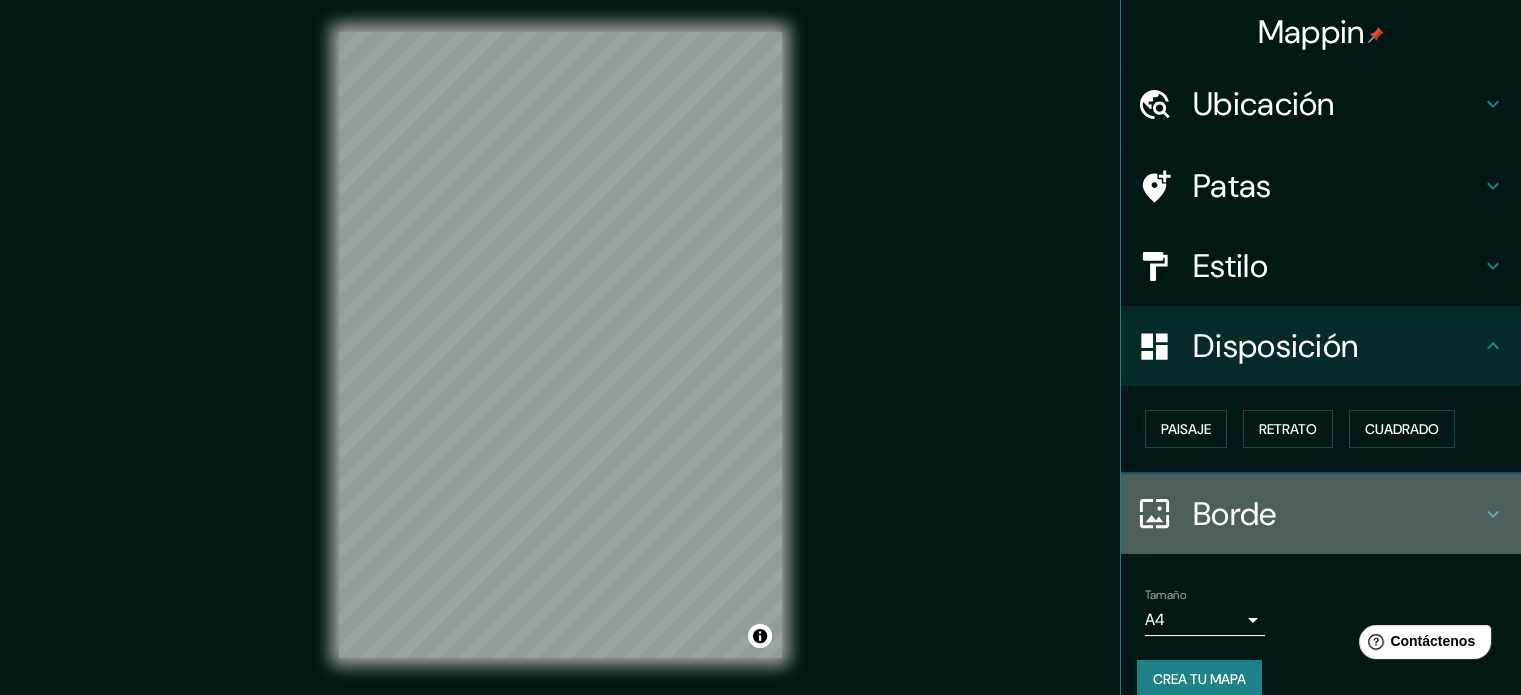 click at bounding box center (1493, 104) 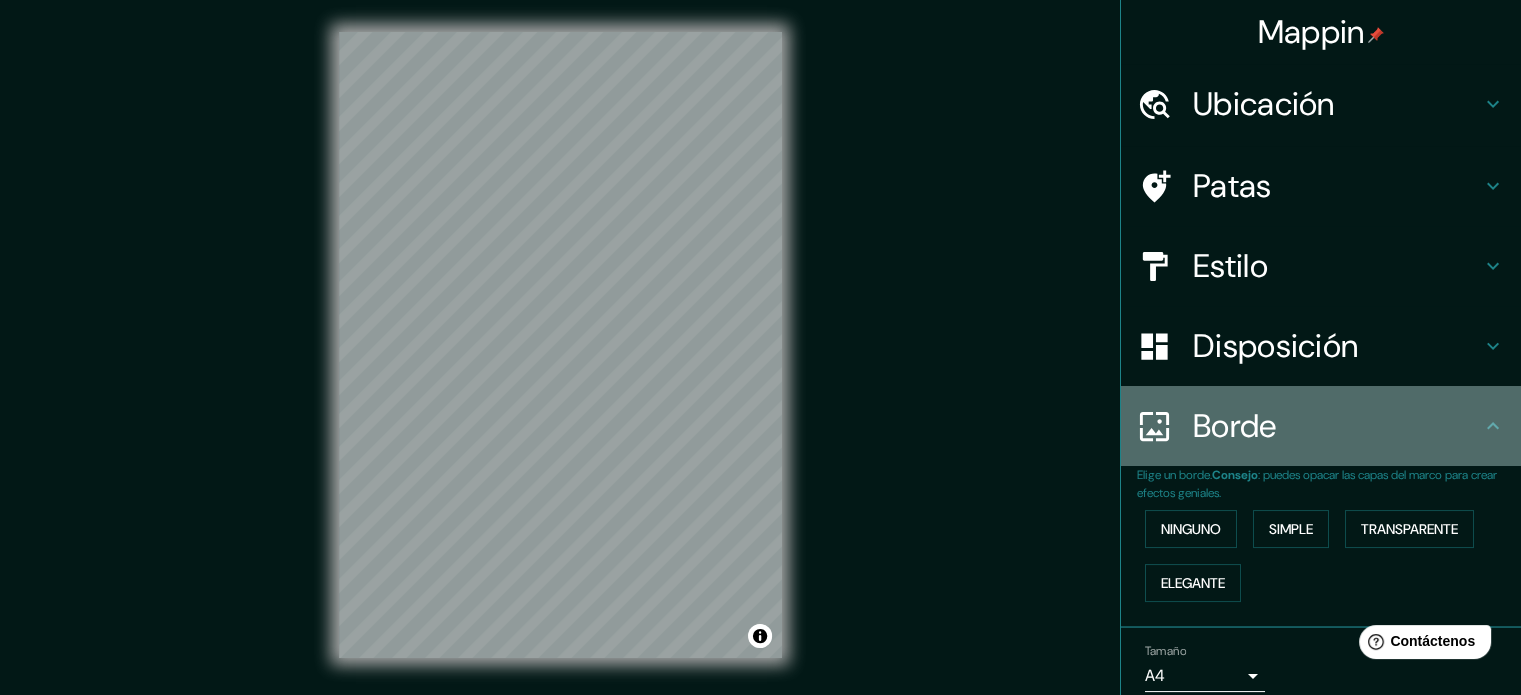 click at bounding box center [1493, 426] 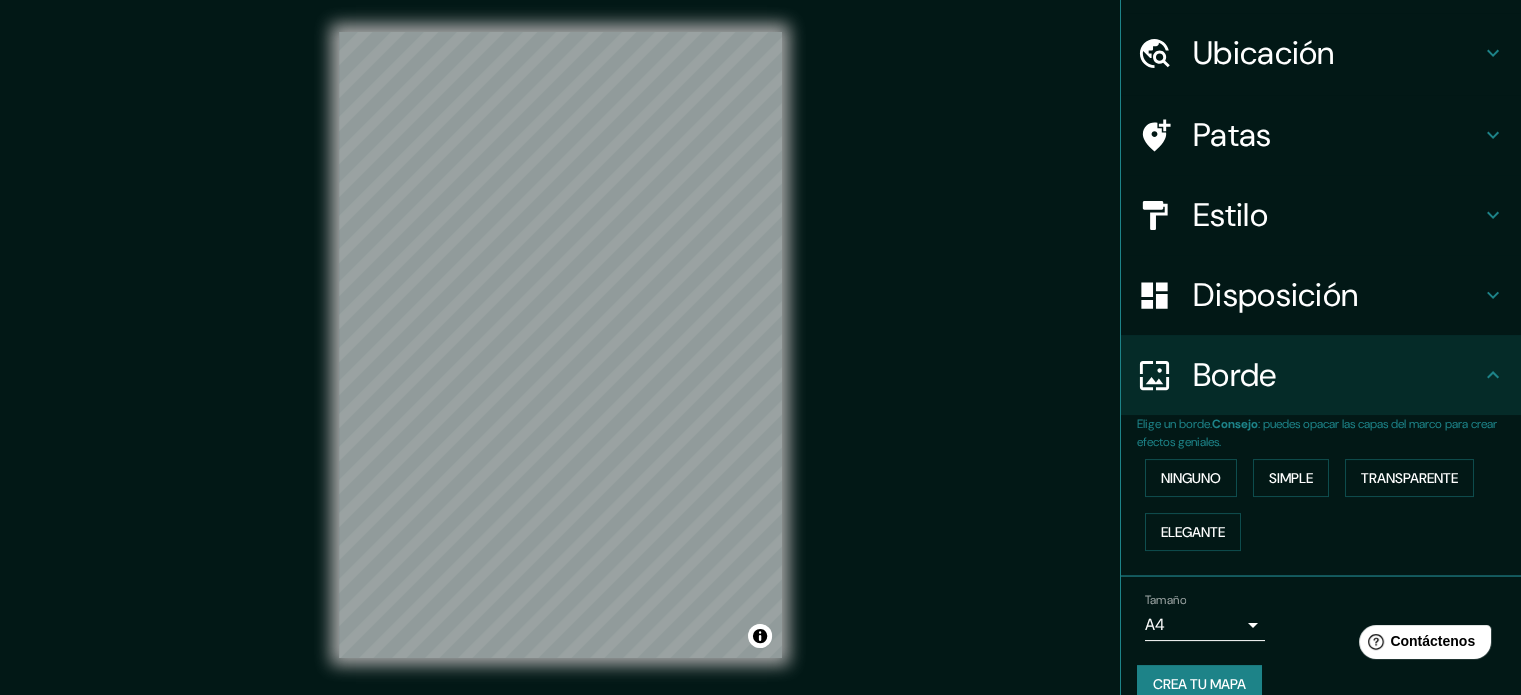 scroll, scrollTop: 80, scrollLeft: 0, axis: vertical 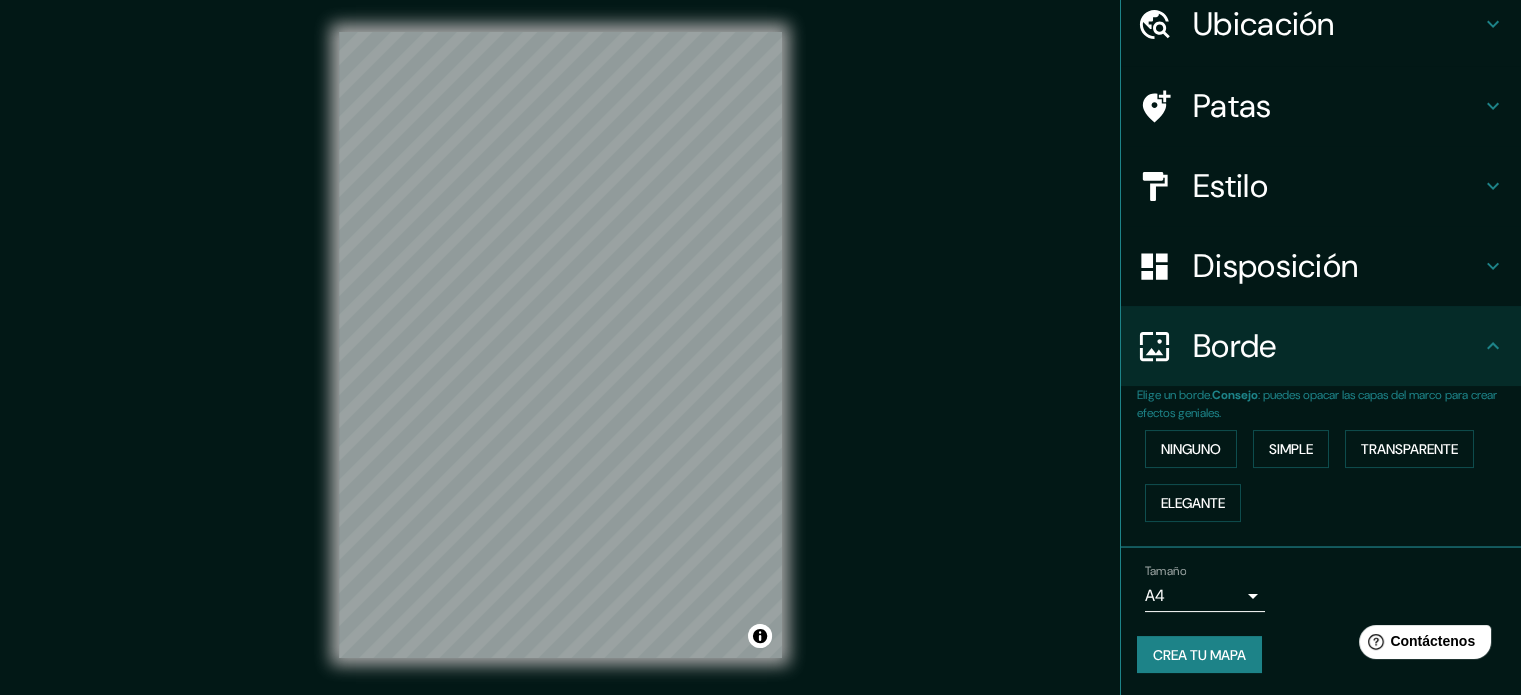 click on "[TEXT]" at bounding box center [760, 347] 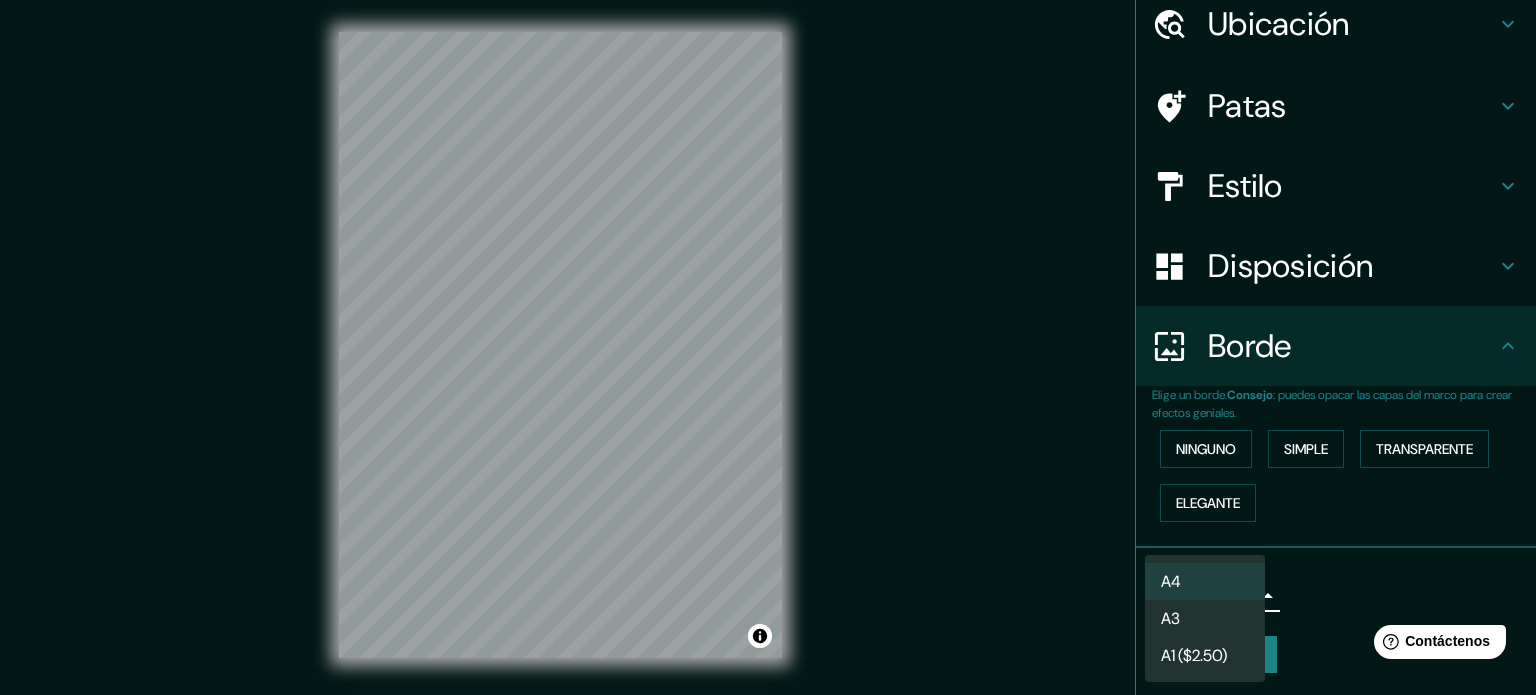 click at bounding box center [768, 347] 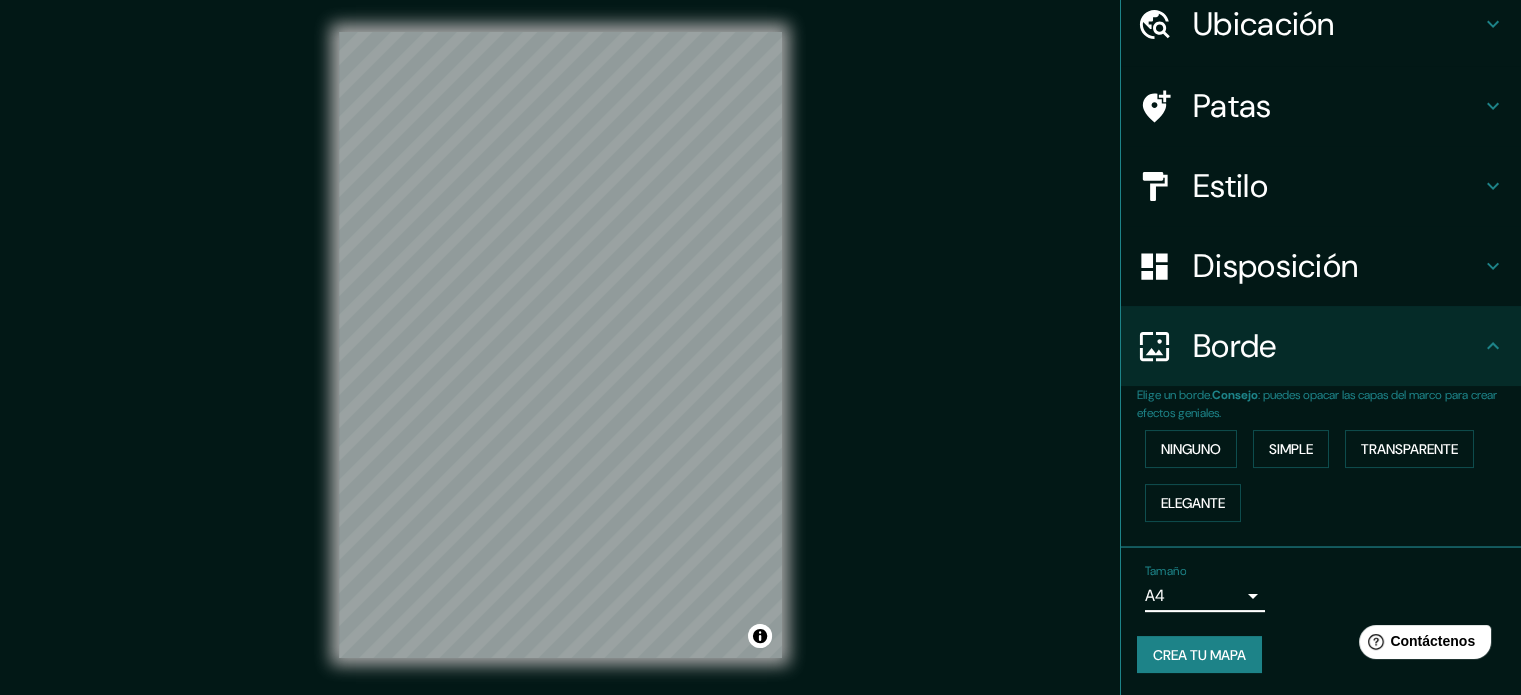 click on "Tamaño A4 single" at bounding box center (1321, 588) 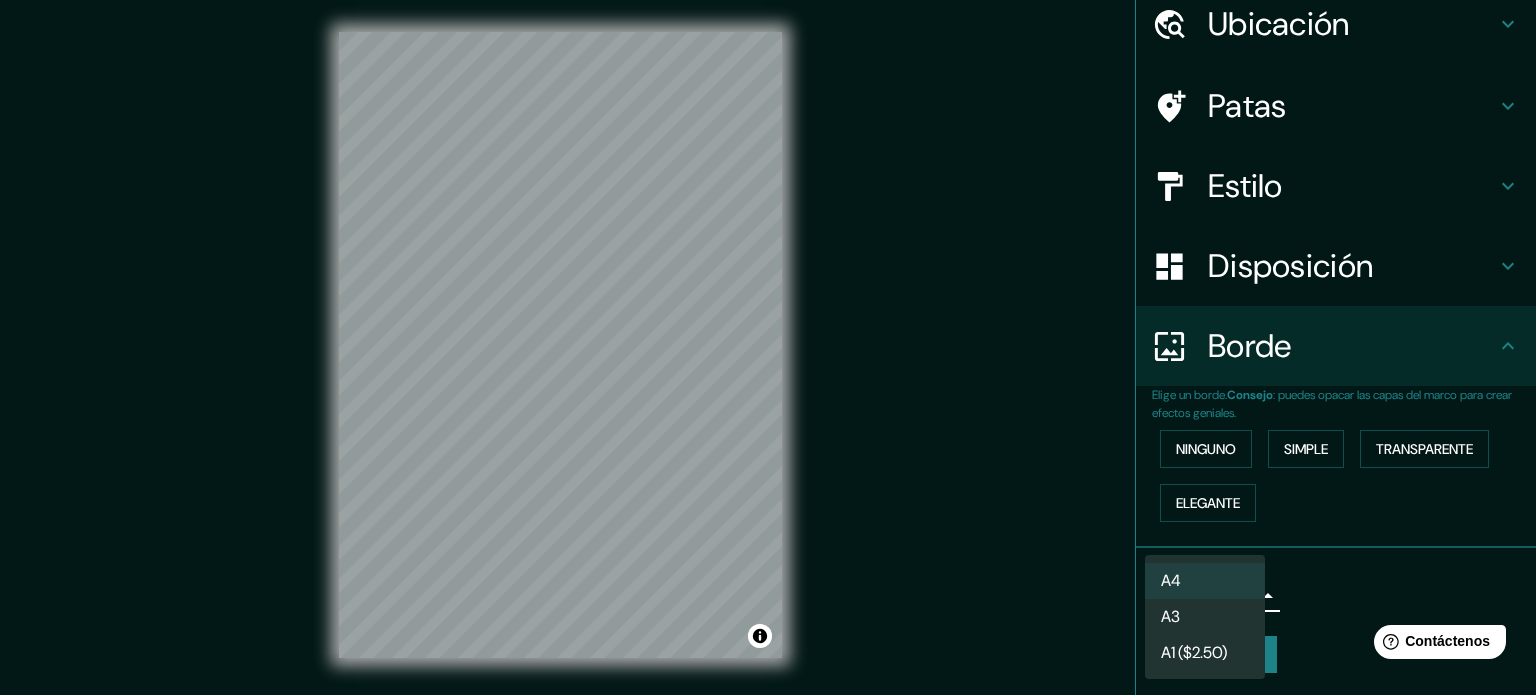 click on "[TEXT] A4 A3 A1 ($2.50)" at bounding box center (768, 347) 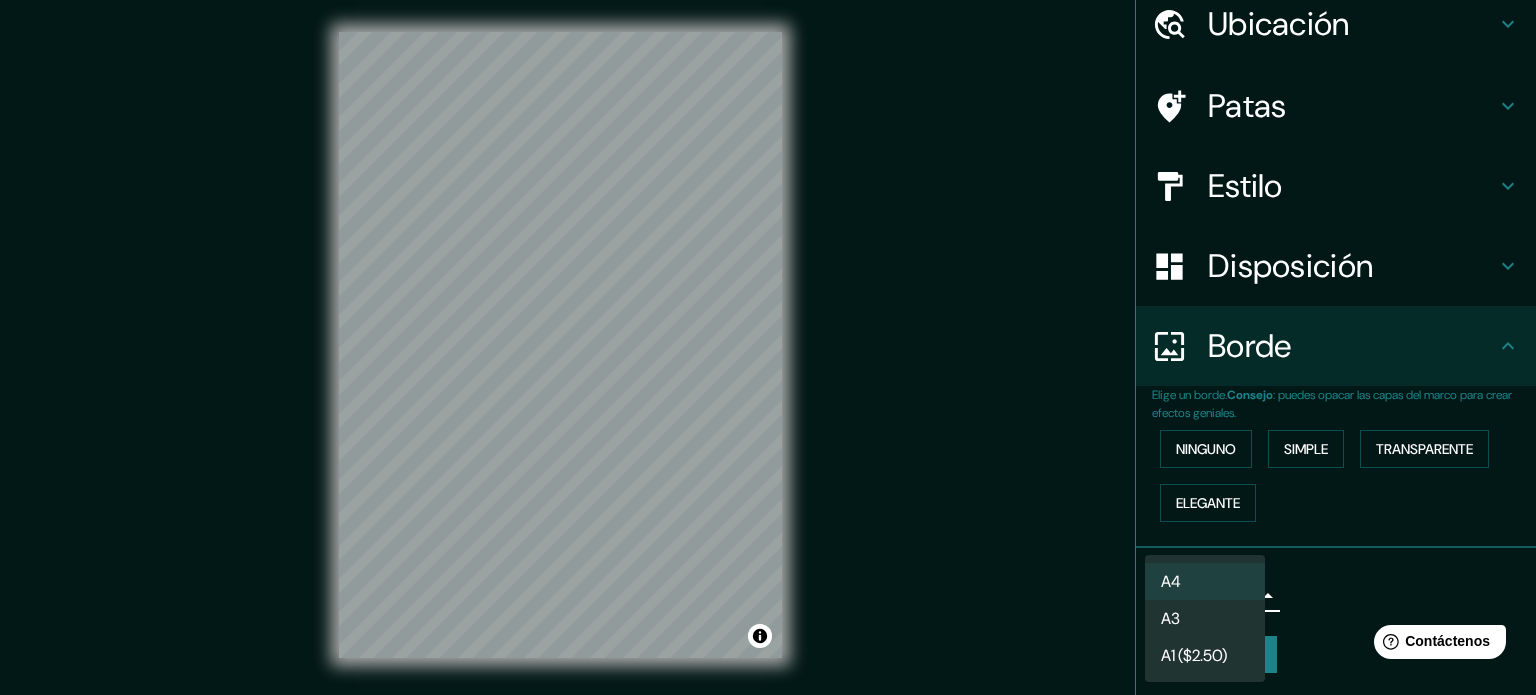 click on "A3" at bounding box center [1205, 618] 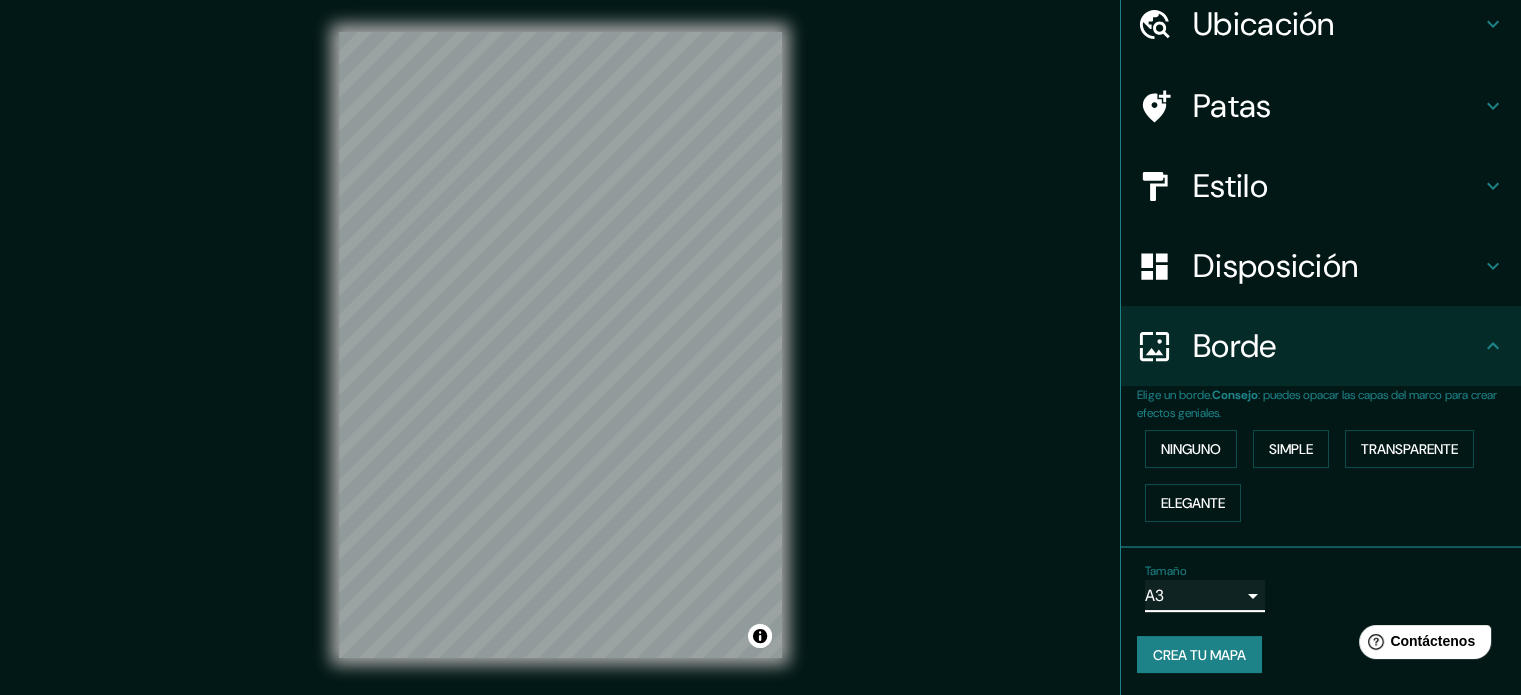 scroll, scrollTop: 0, scrollLeft: 0, axis: both 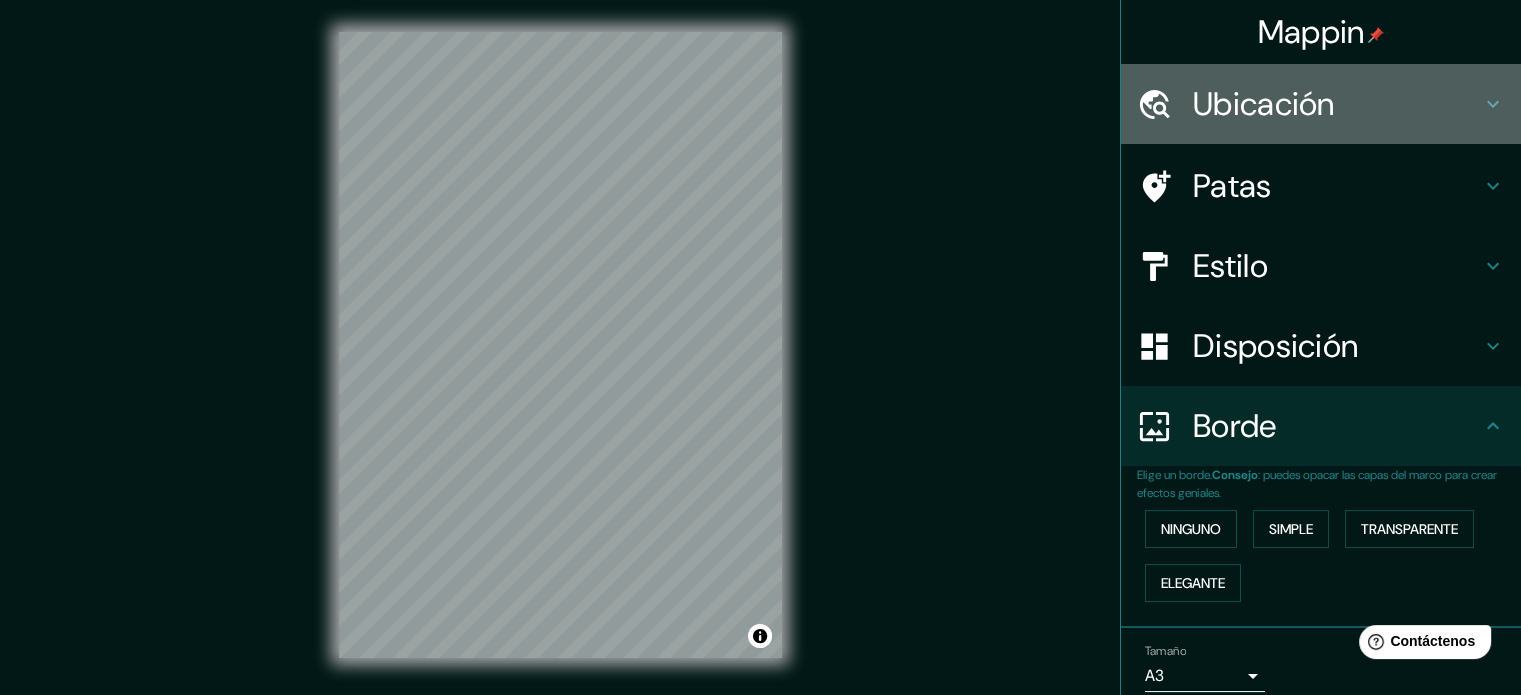 click on "Ubicación" at bounding box center (1337, 104) 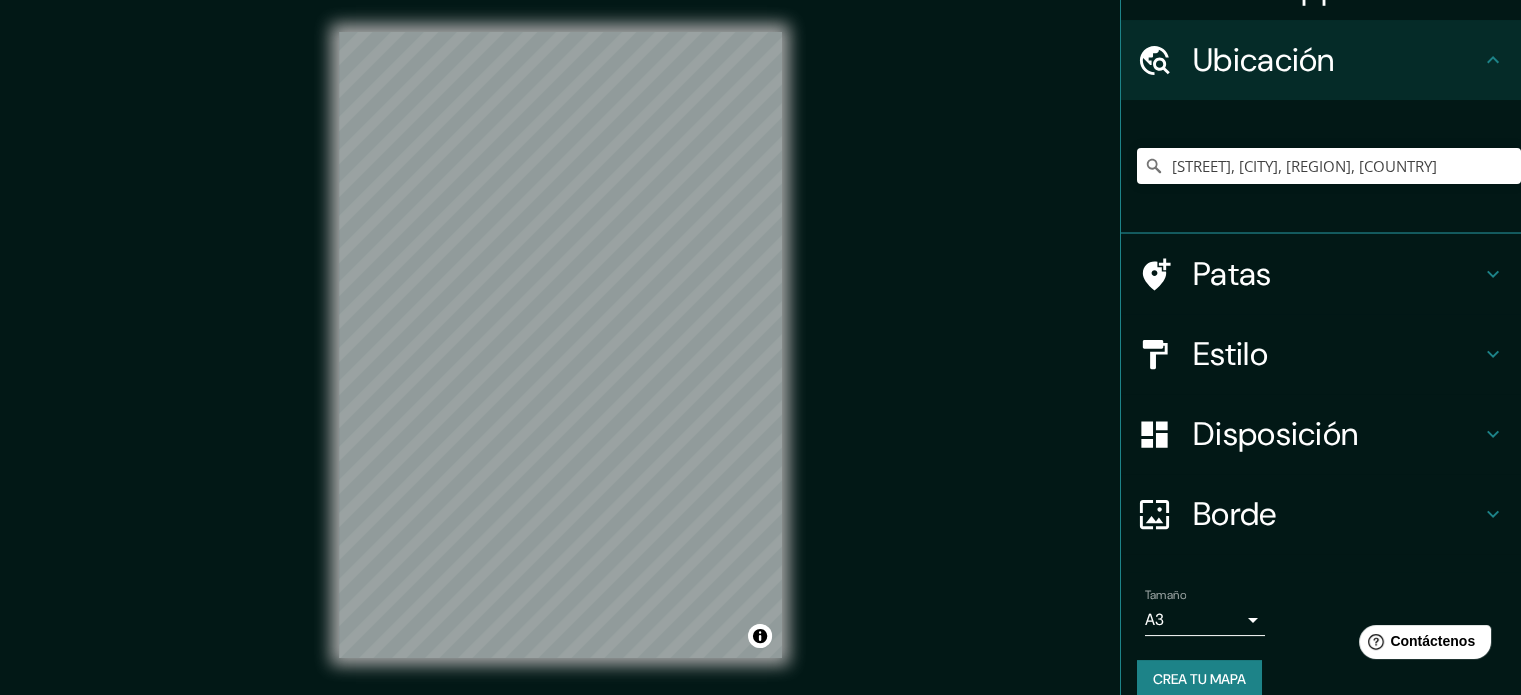 scroll, scrollTop: 69, scrollLeft: 0, axis: vertical 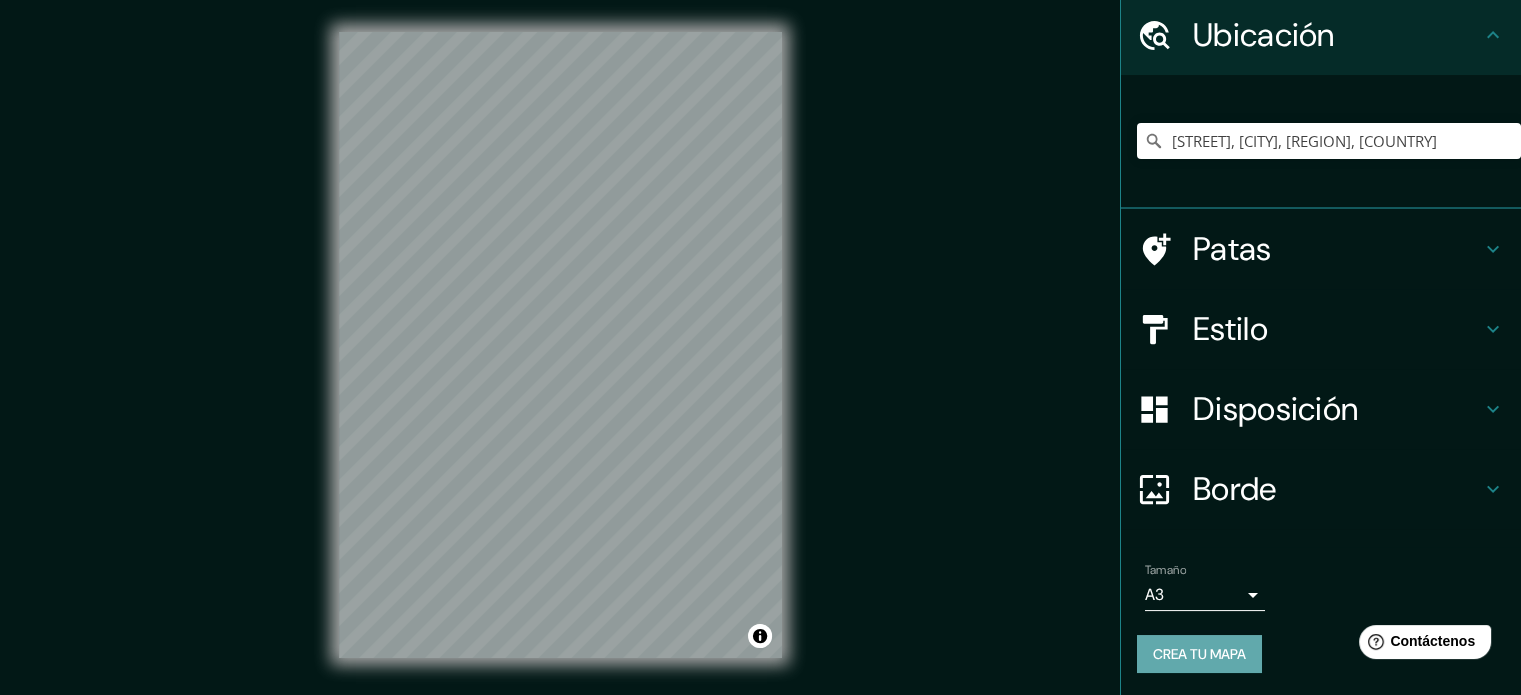 click on "Crea tu mapa" at bounding box center [1199, 654] 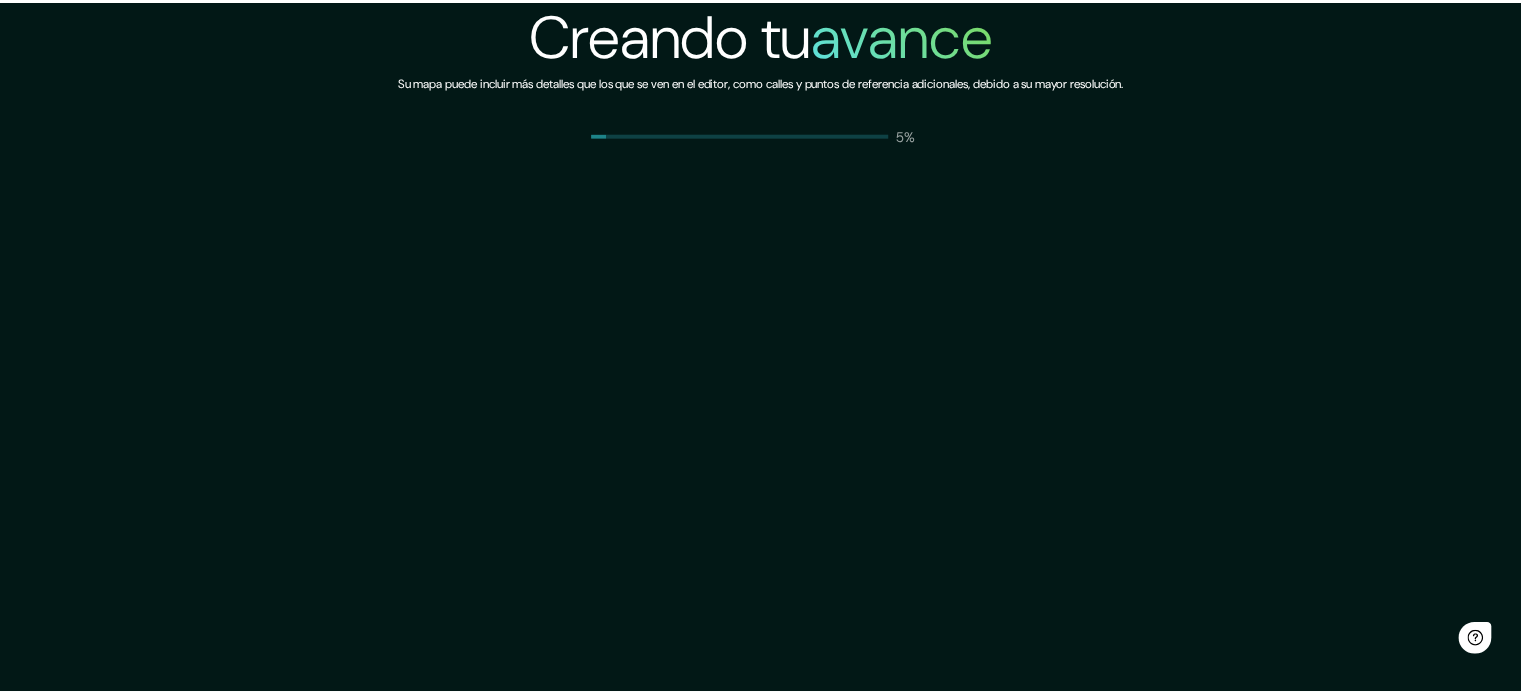 scroll, scrollTop: 0, scrollLeft: 0, axis: both 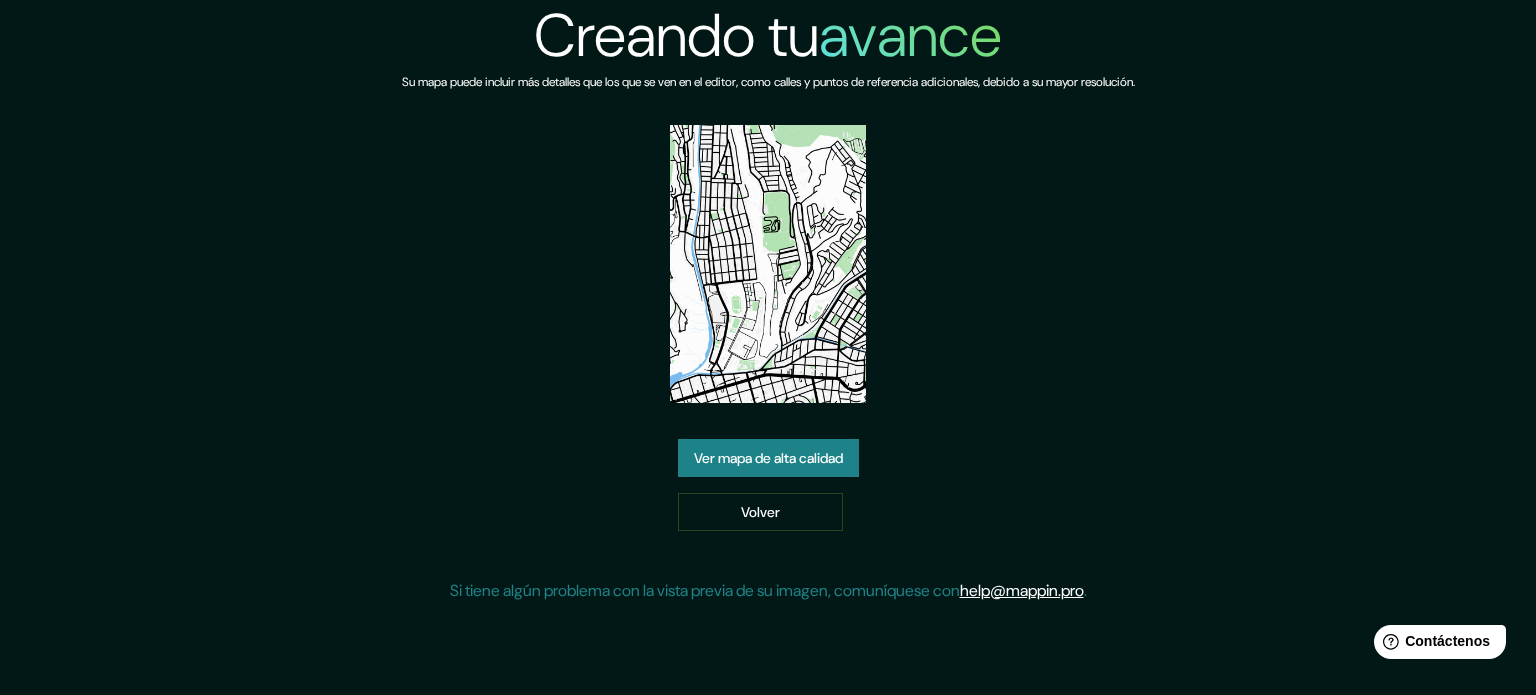 click on "Ver mapa de alta calidad" at bounding box center [768, 458] 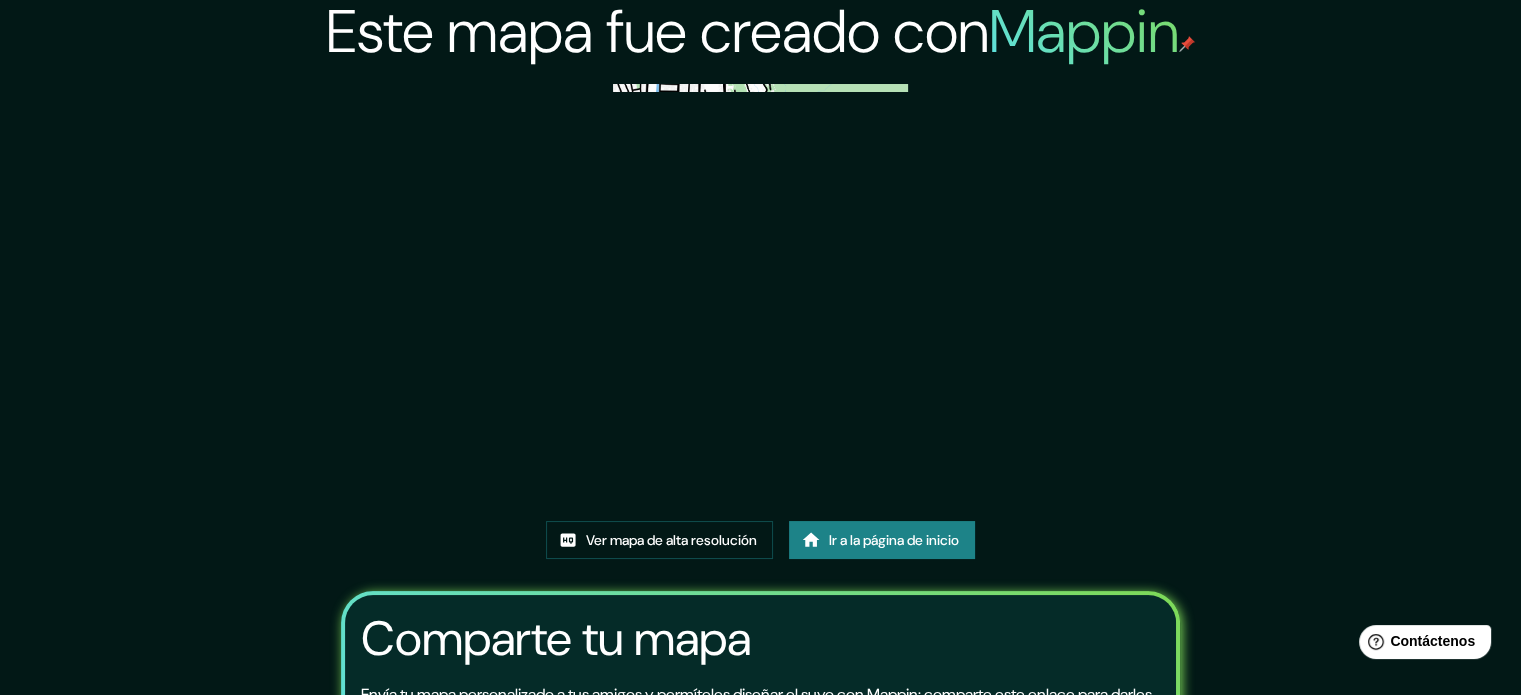 scroll, scrollTop: 0, scrollLeft: 0, axis: both 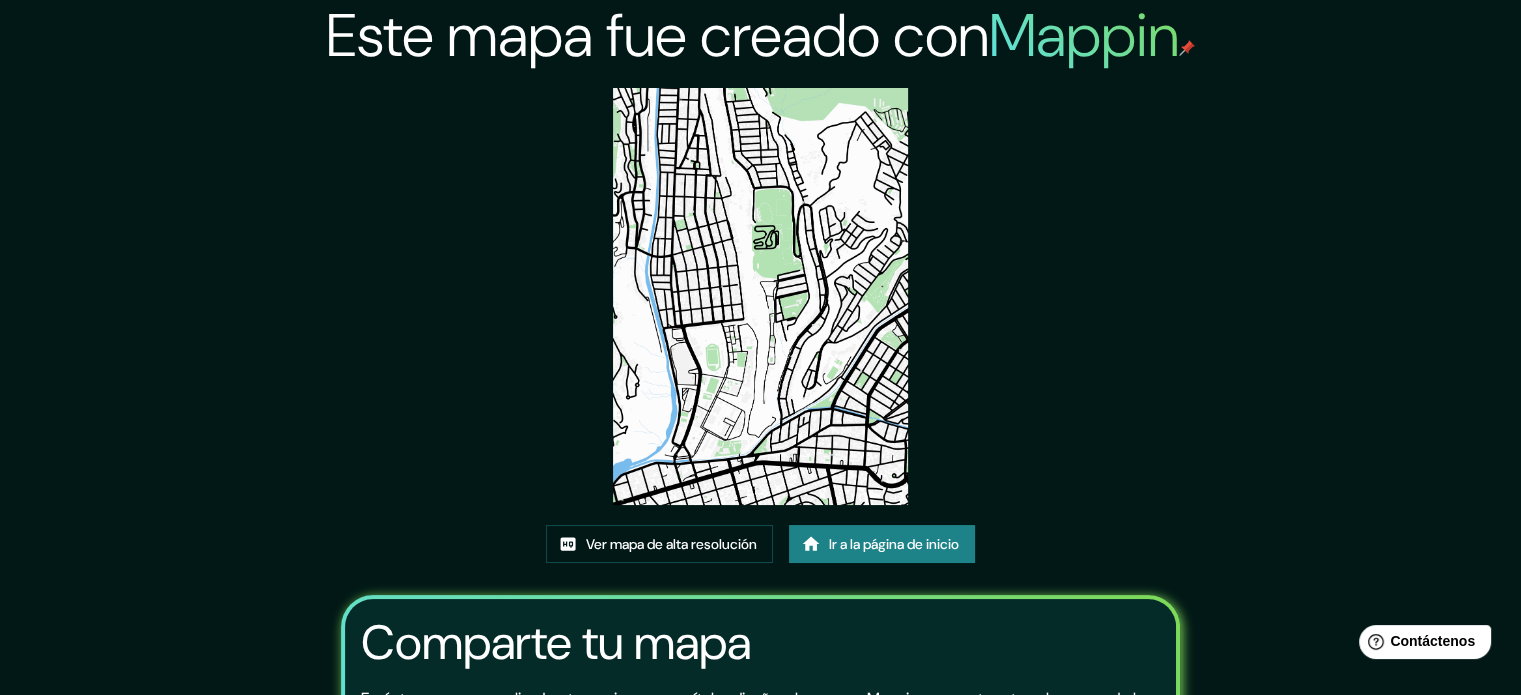 click at bounding box center (760, 296) 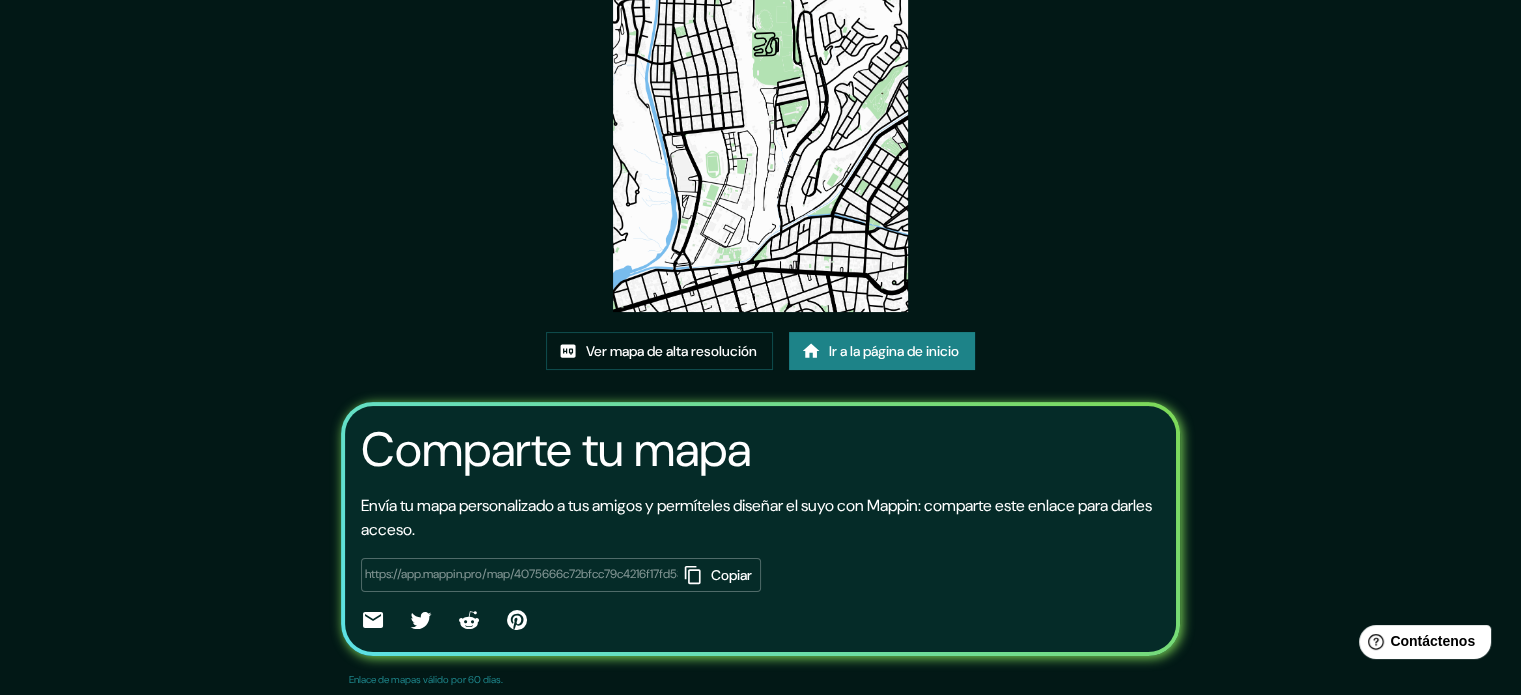 scroll, scrollTop: 224, scrollLeft: 0, axis: vertical 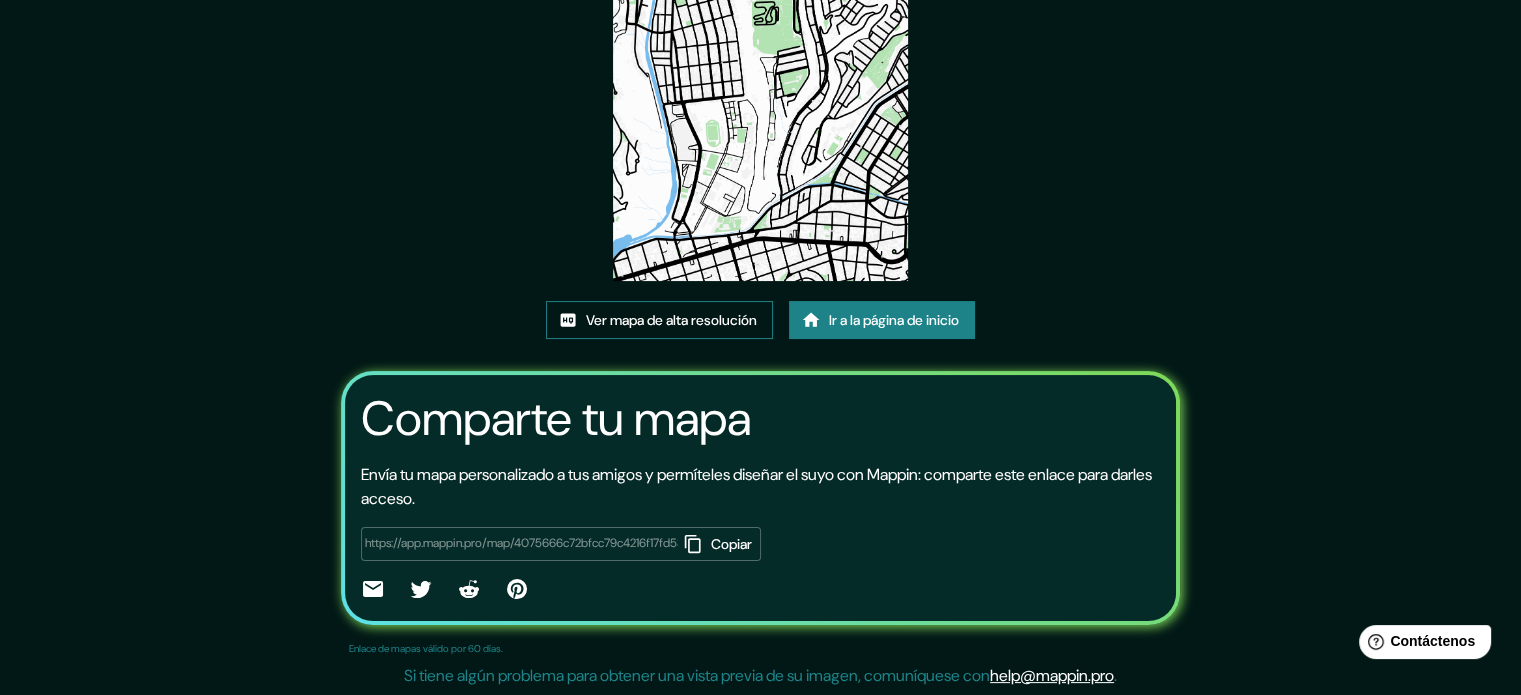 click on "Ver mapa de alta resolución" at bounding box center (671, 320) 